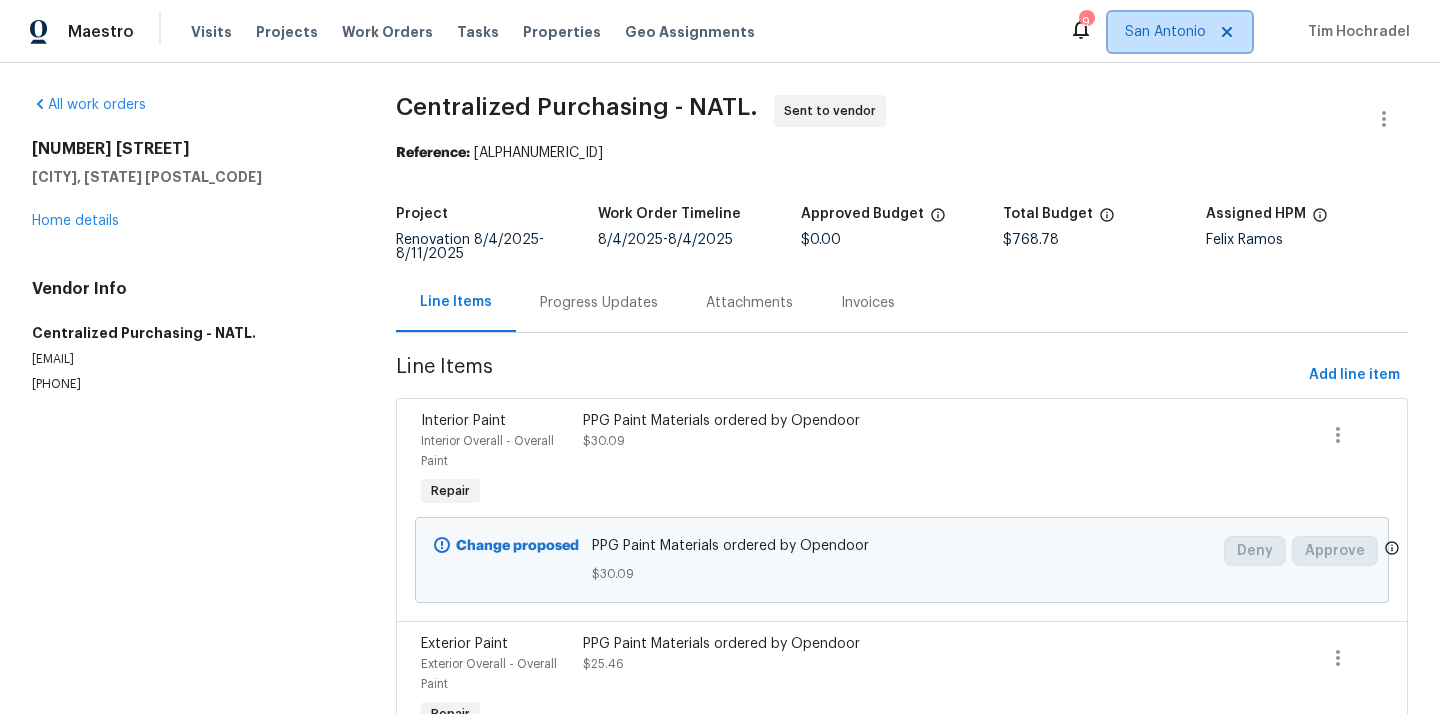scroll, scrollTop: 0, scrollLeft: 0, axis: both 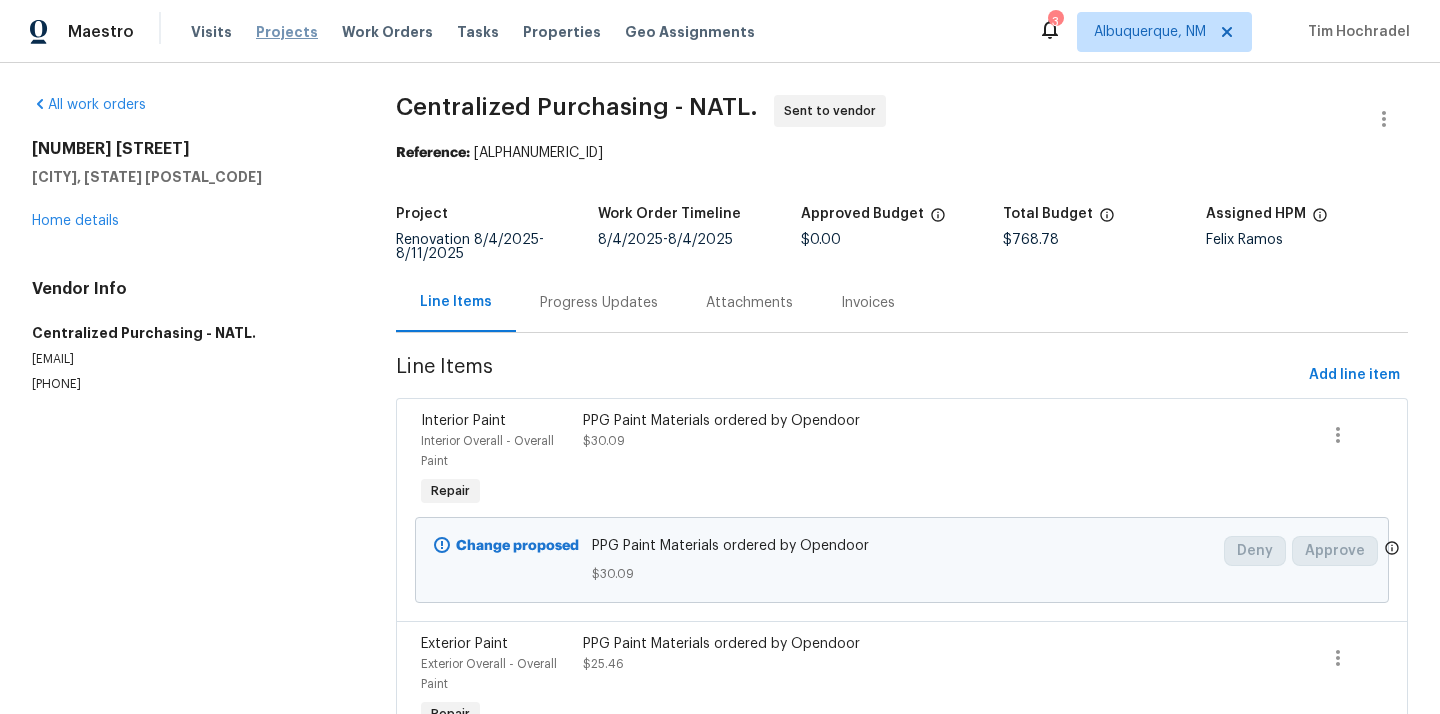 click on "Projects" at bounding box center (287, 32) 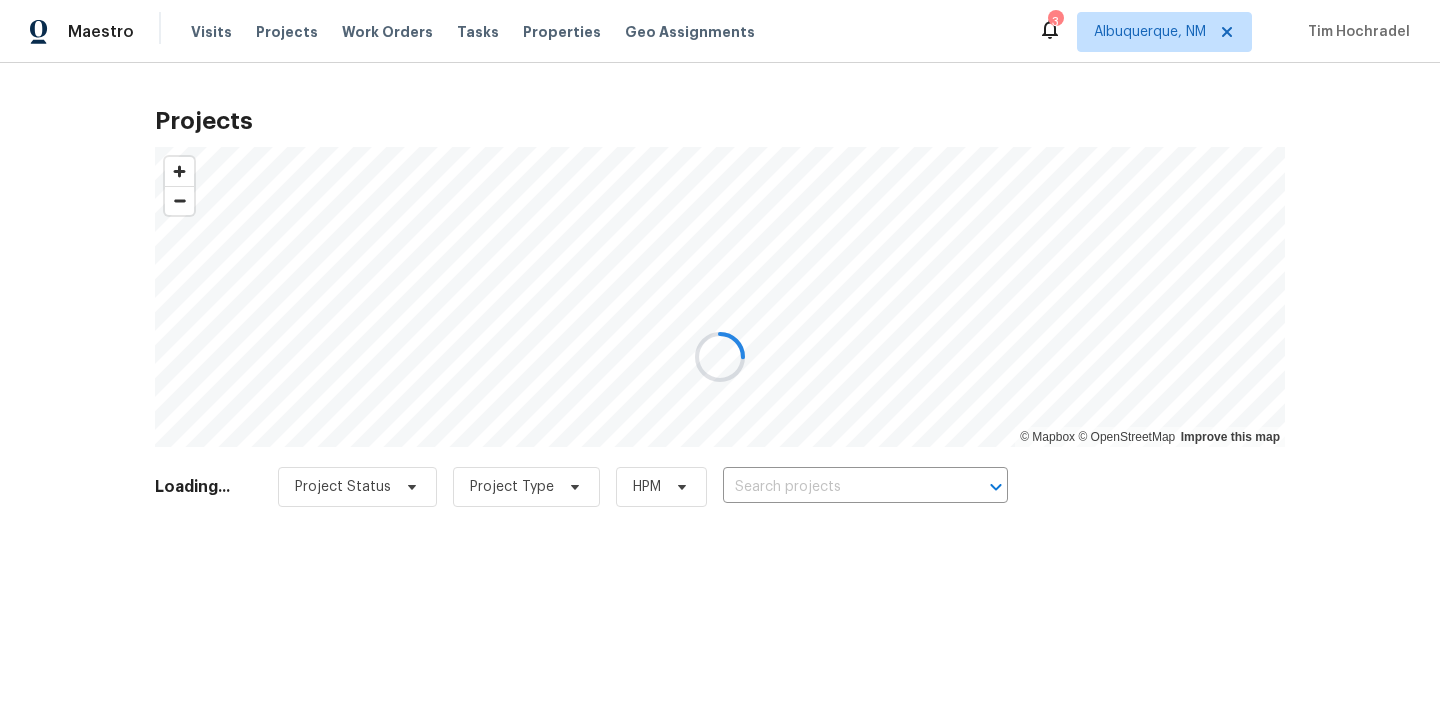 click at bounding box center (720, 357) 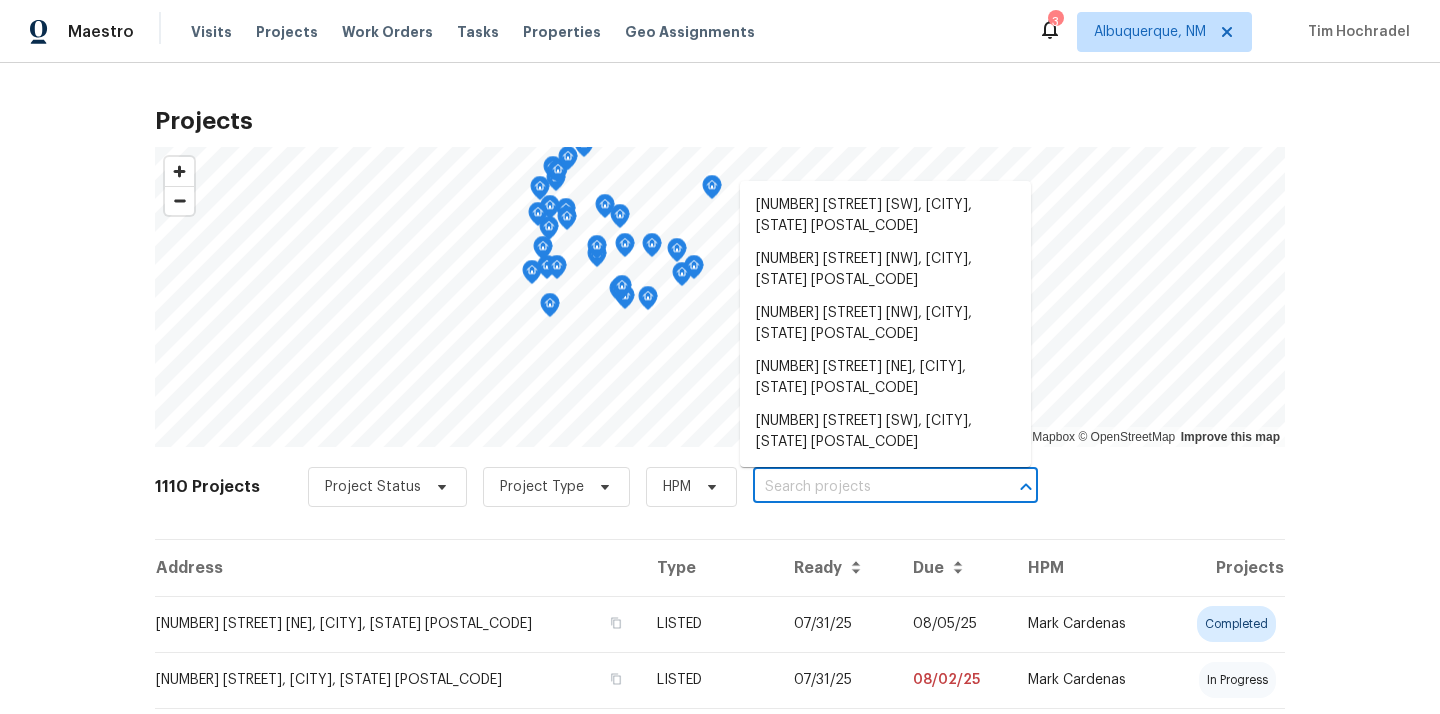 paste on "[NUMBER] [STREET] [NW], [CITY], [STATE] [POSTAL_CODE]" 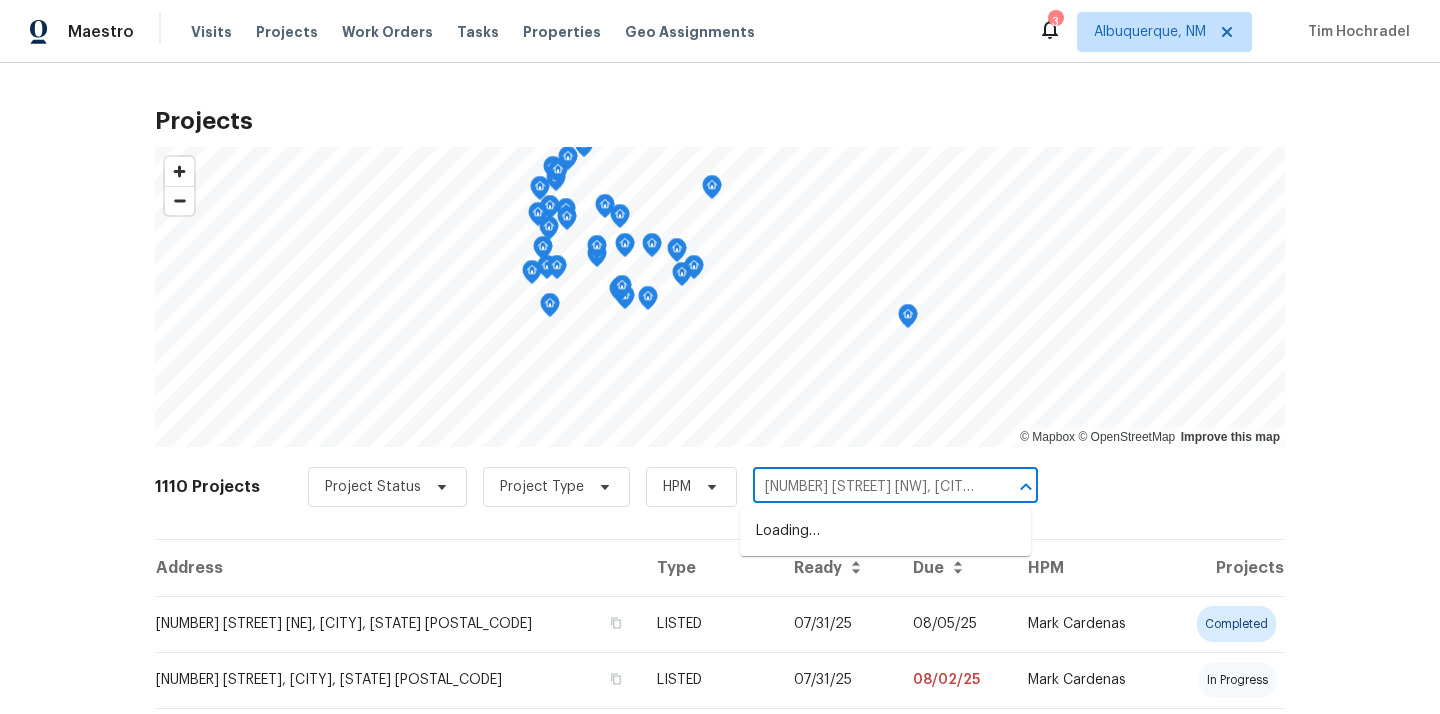 scroll, scrollTop: 0, scrollLeft: 69, axis: horizontal 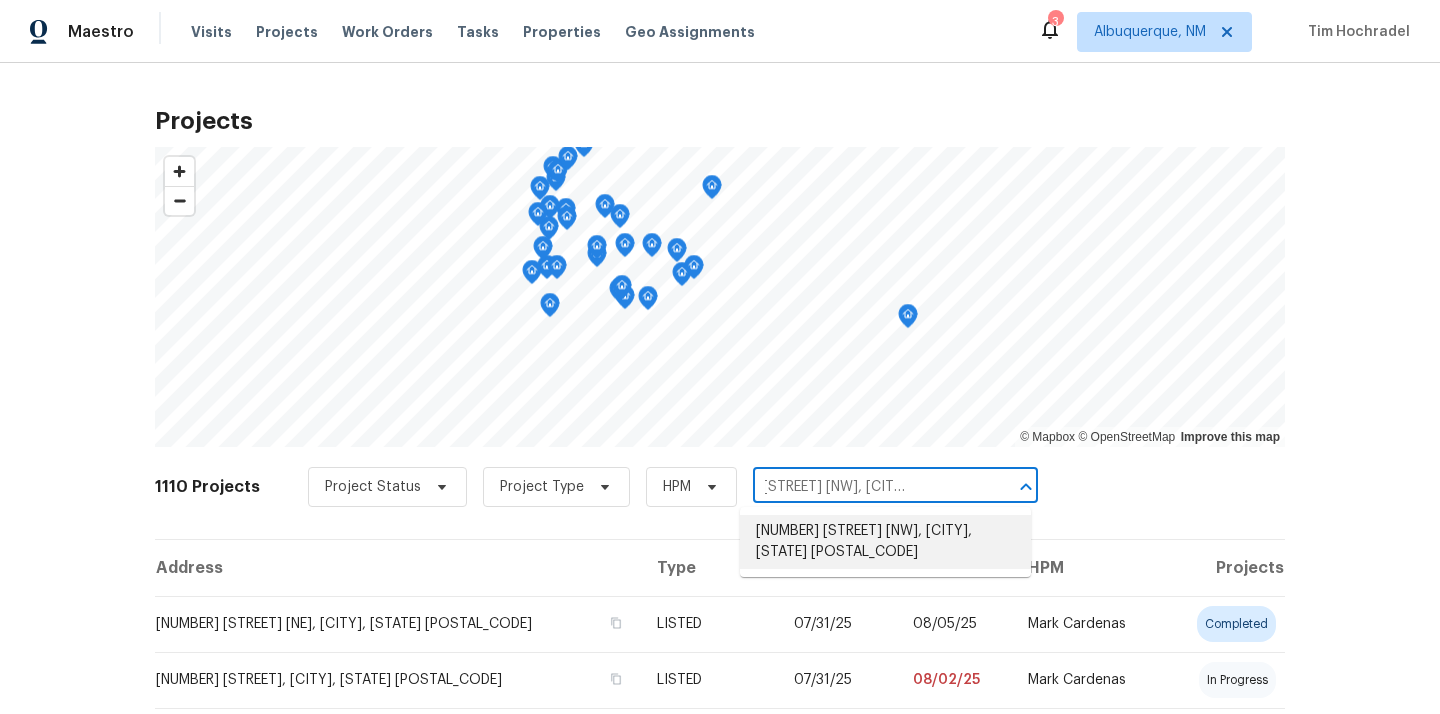 click on "[NUMBER] [STREET] [NW], [CITY], [STATE] [POSTAL_CODE]" at bounding box center [885, 542] 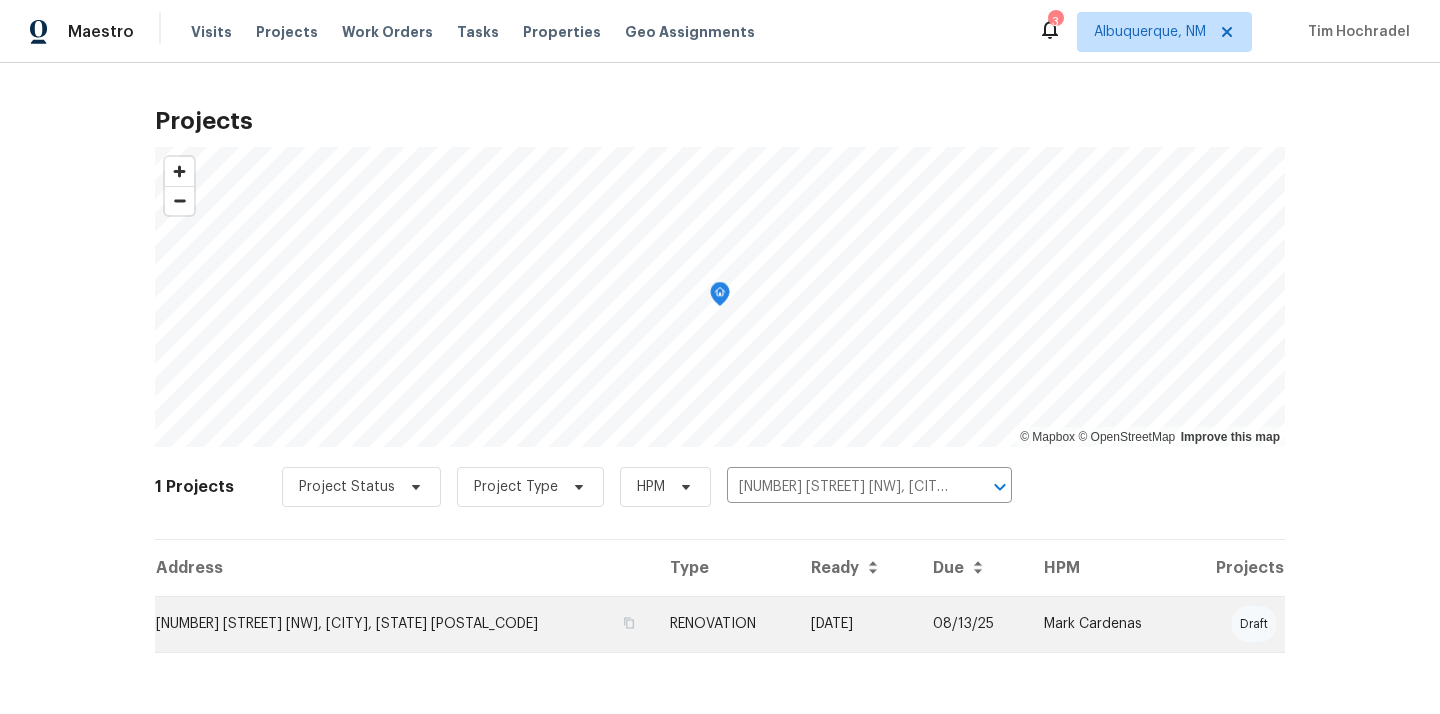click on "[NUMBER] [STREET] [NW], [CITY], [STATE] [POSTAL_CODE]" at bounding box center (404, 624) 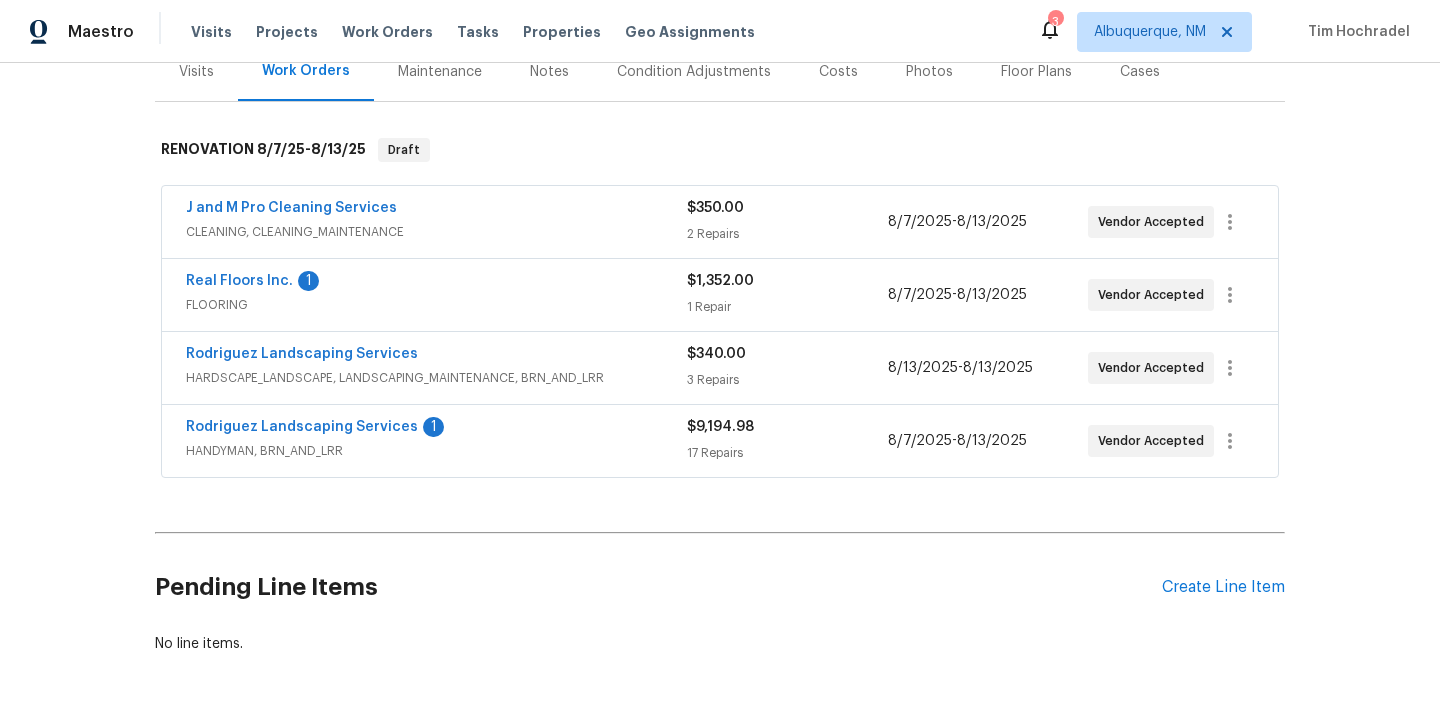 scroll, scrollTop: 267, scrollLeft: 0, axis: vertical 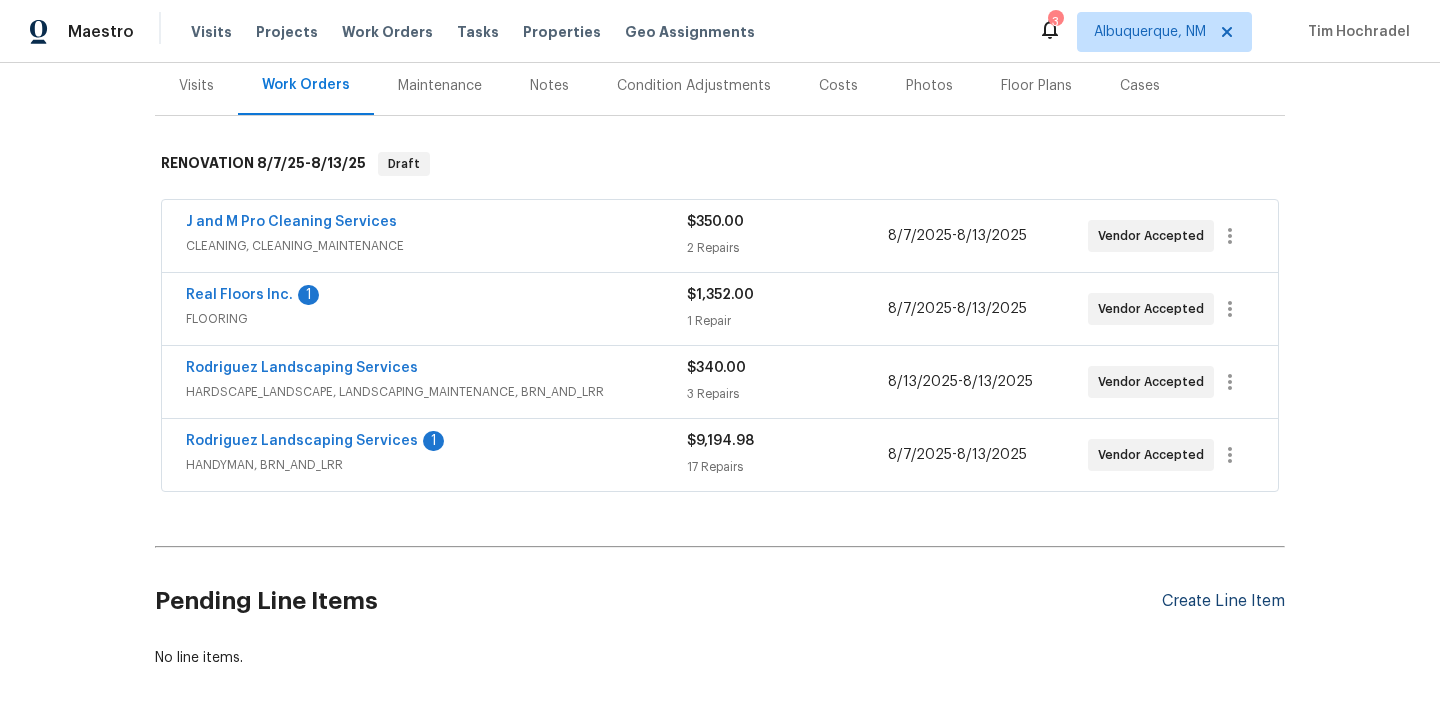click on "Create Line Item" at bounding box center [1223, 601] 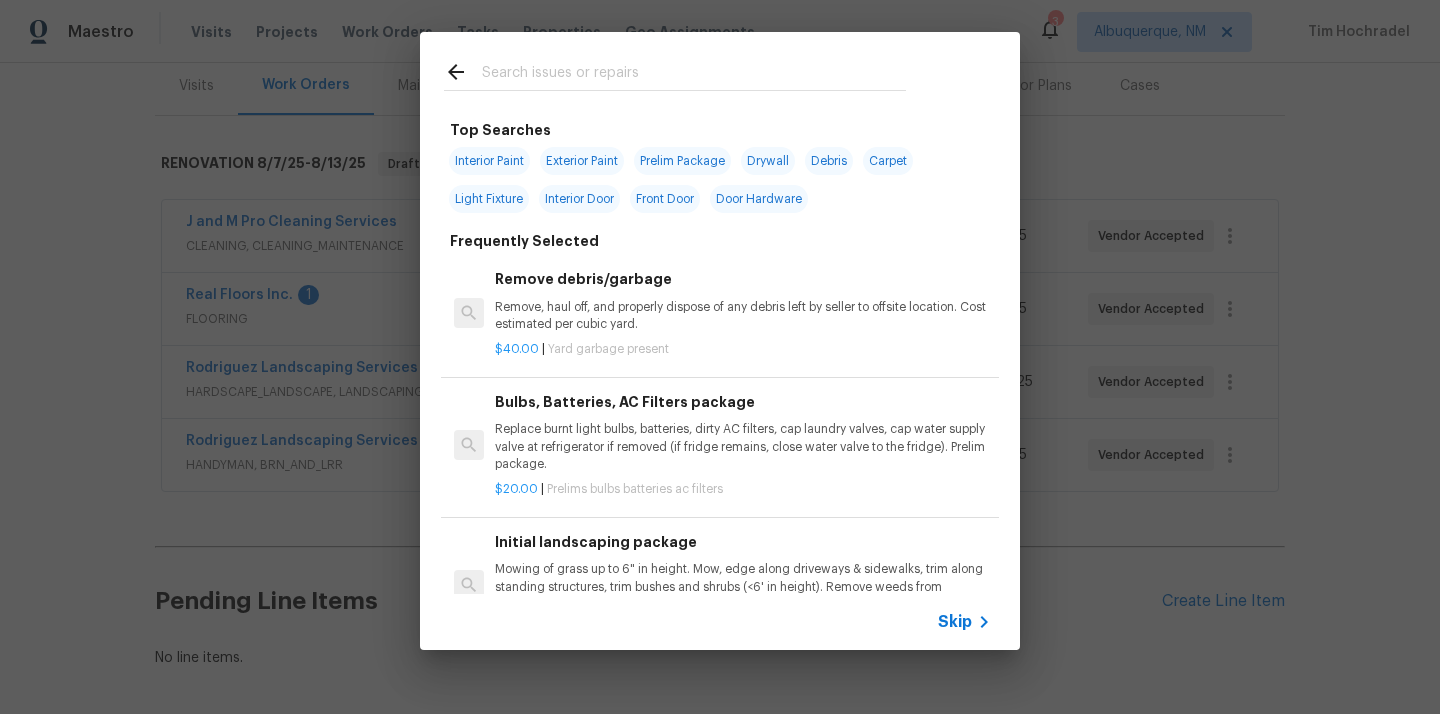 click at bounding box center [694, 75] 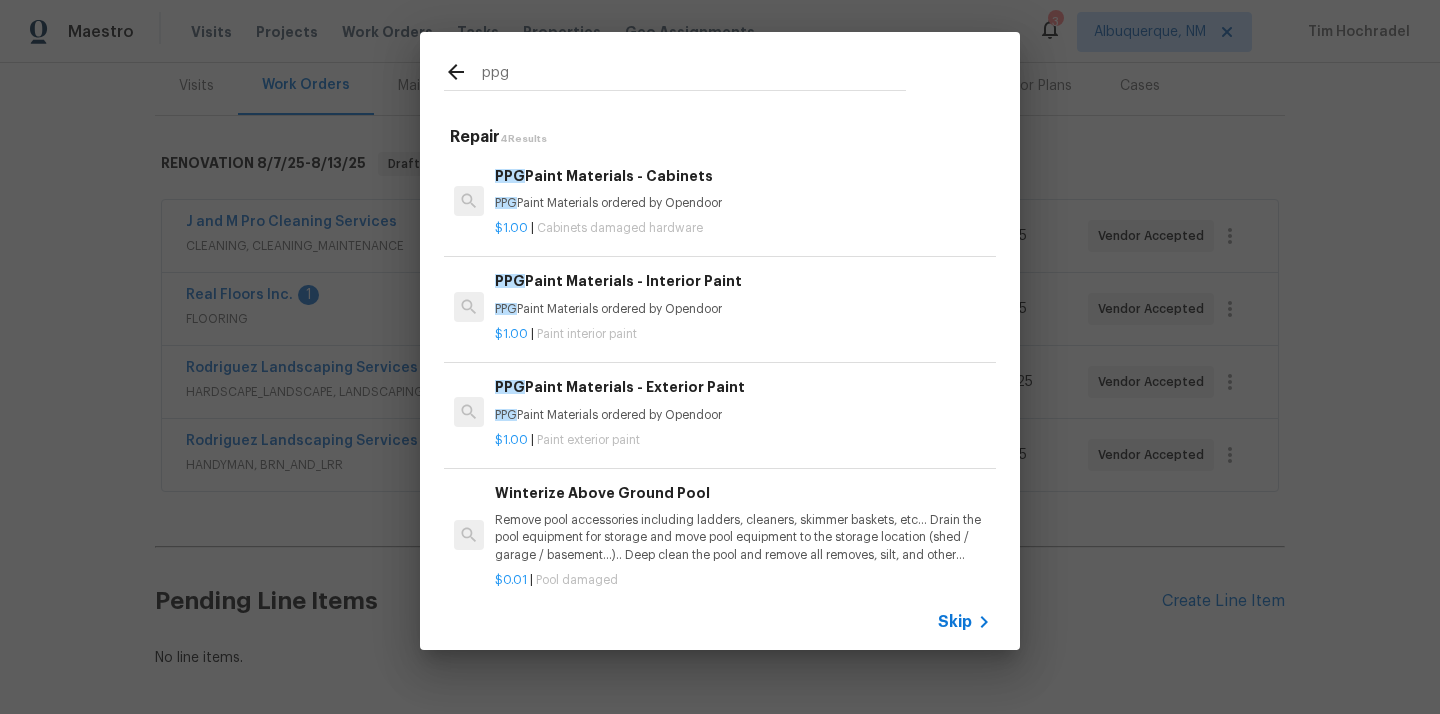 type on "ppg" 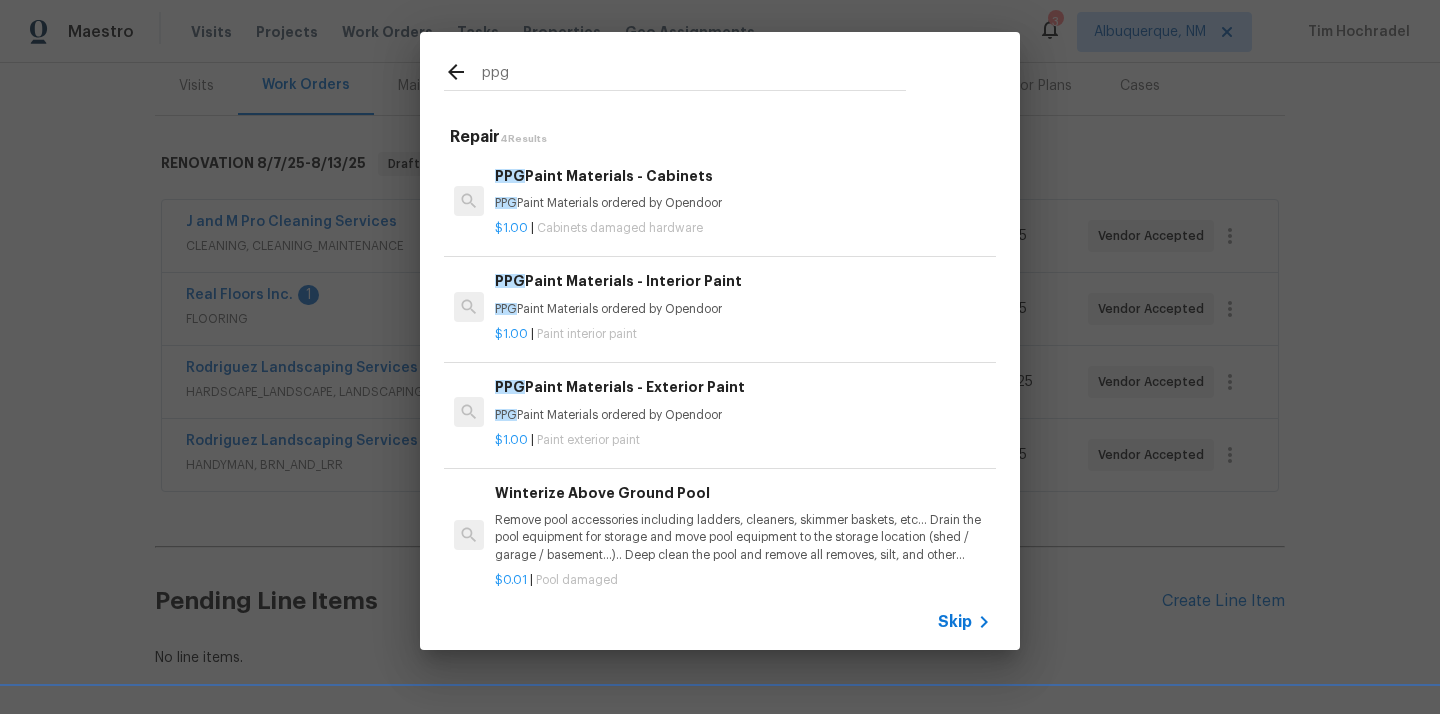 click on "PPG  Paint Materials - Interior Paint PPG  Paint Materials ordered by Opendoor" at bounding box center (743, 294) 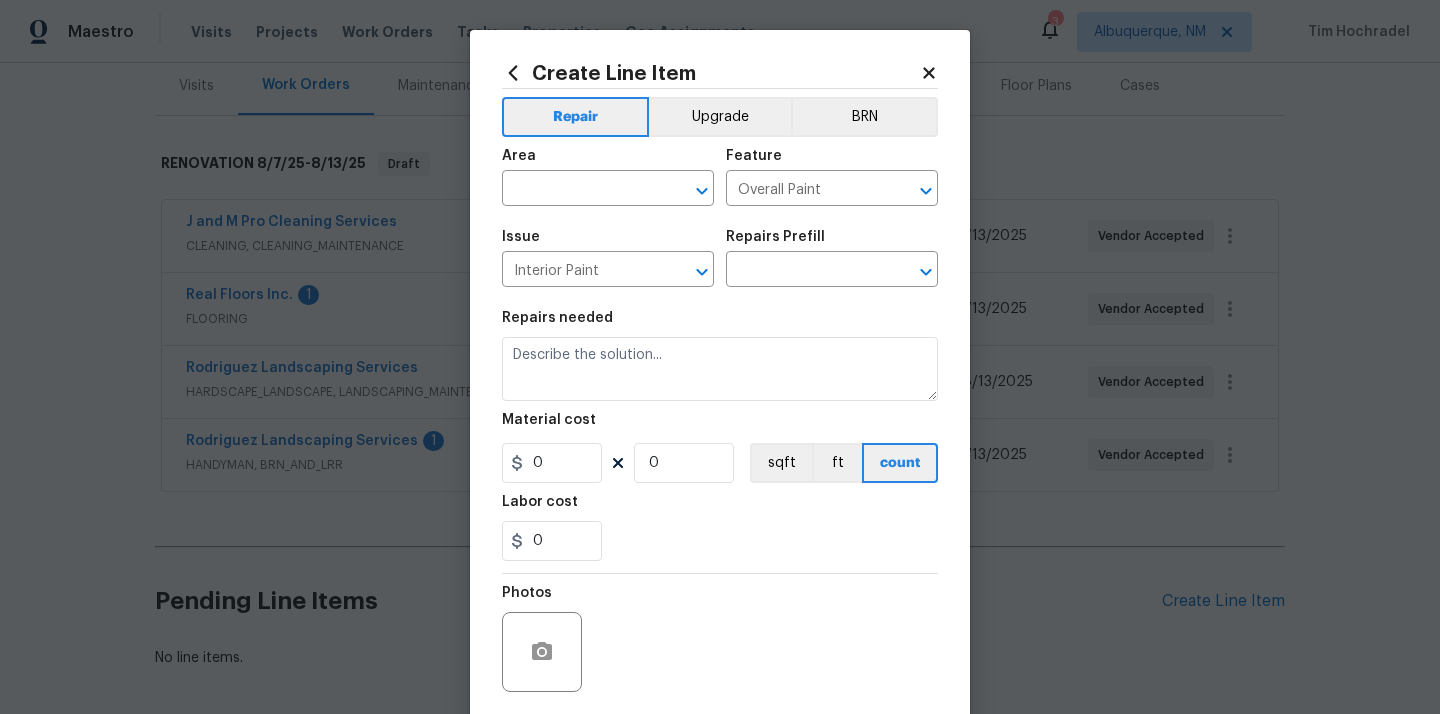 type on "PPG Paint Materials - Interior Paint $1.00" 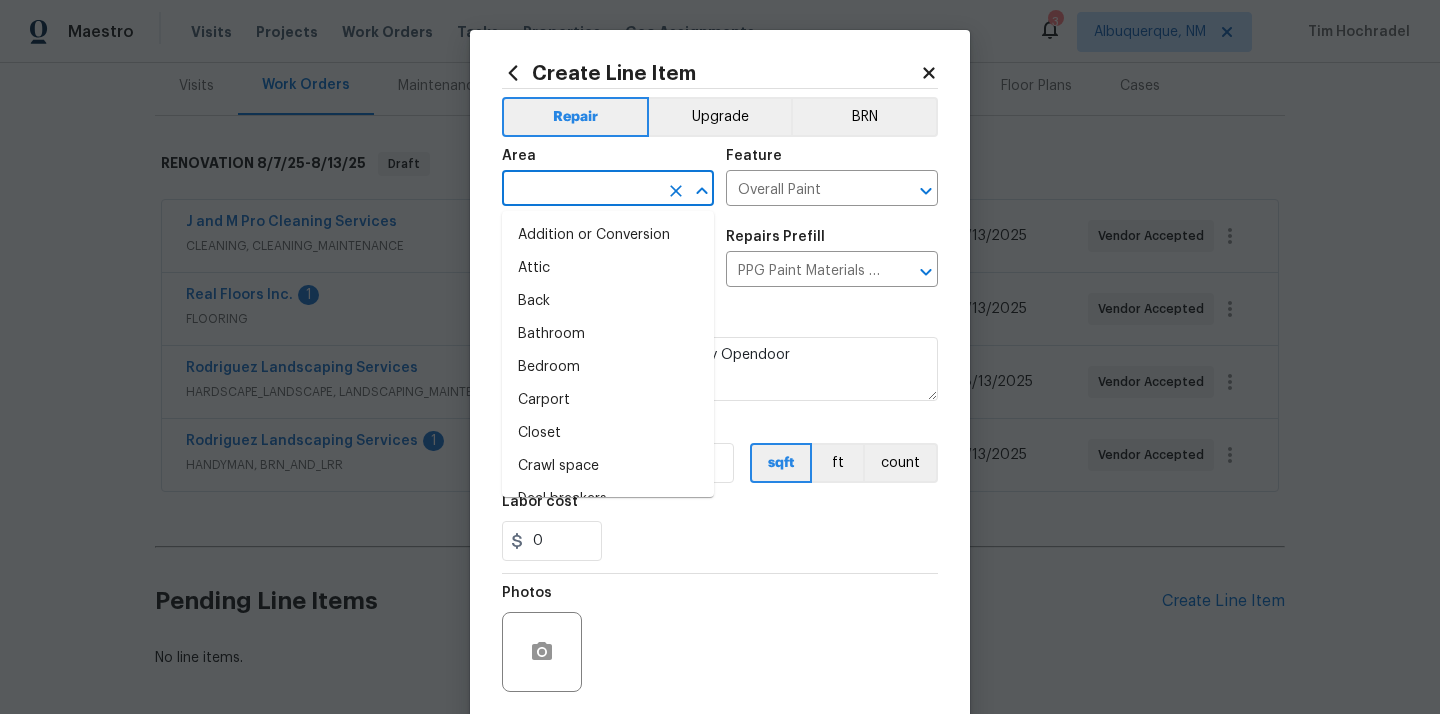 click at bounding box center (580, 190) 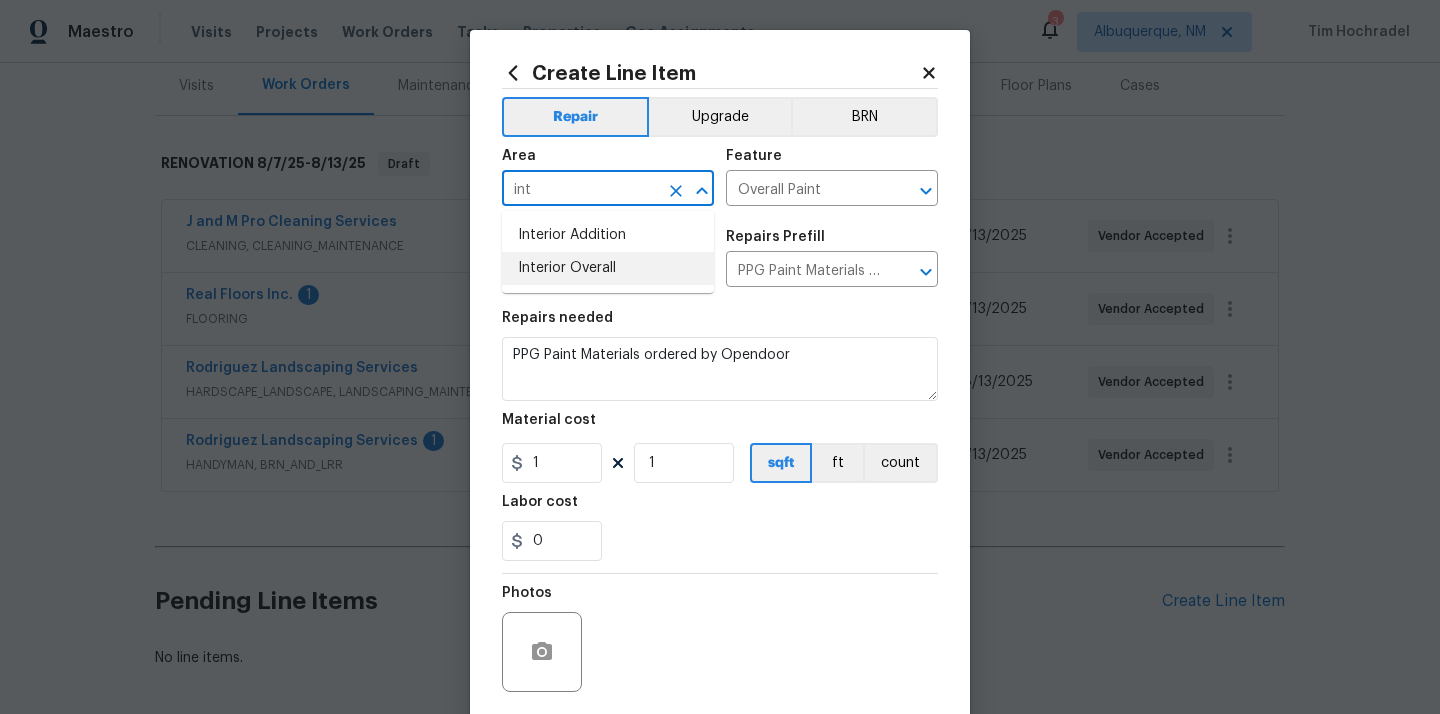 click on "Interior Overall" at bounding box center (608, 268) 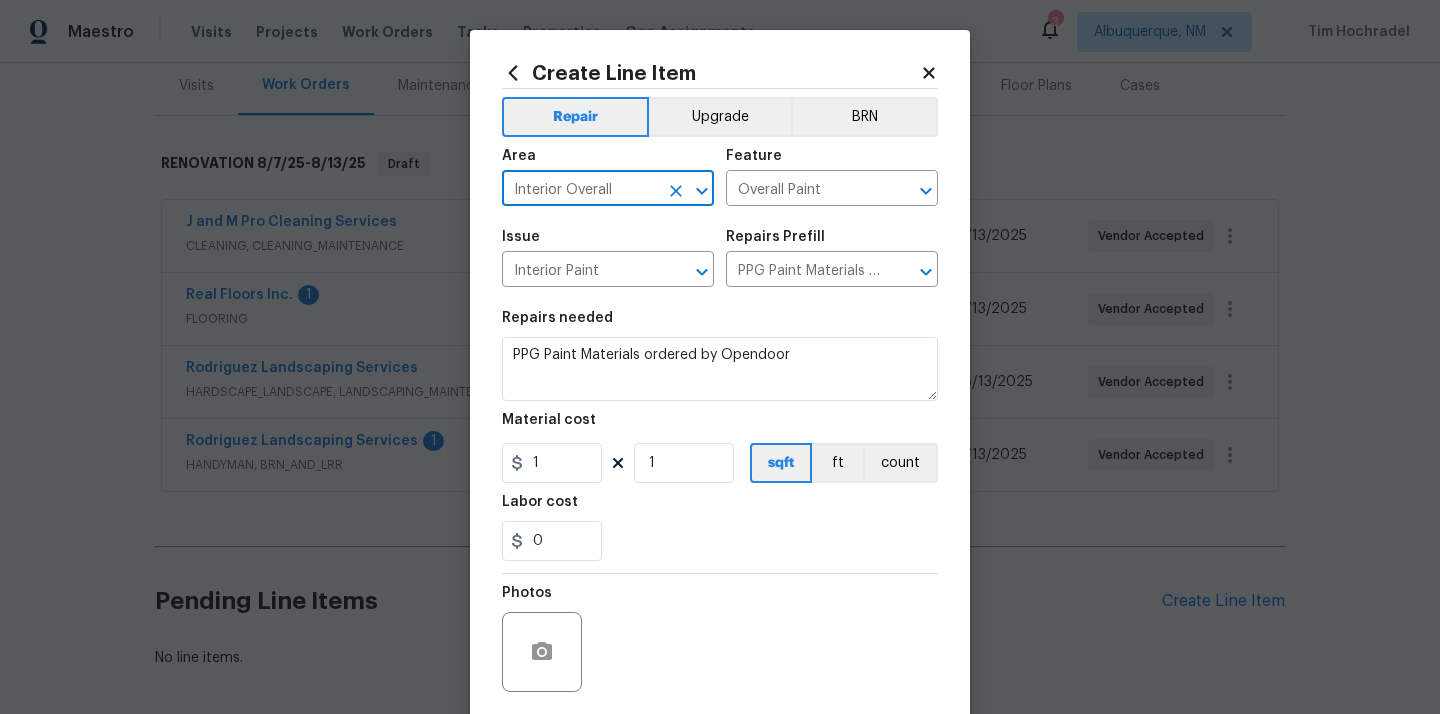 type on "Interior Overall" 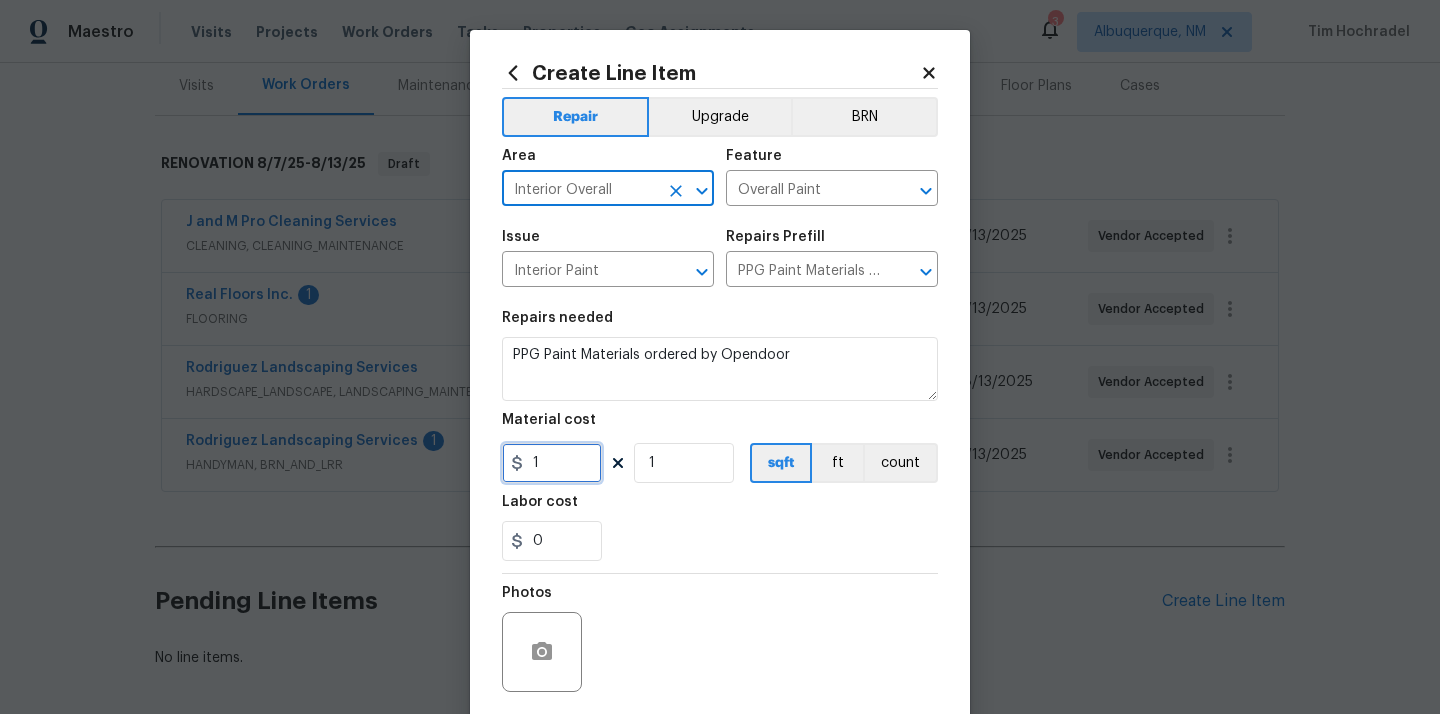 drag, startPoint x: 557, startPoint y: 462, endPoint x: 494, endPoint y: 463, distance: 63.007935 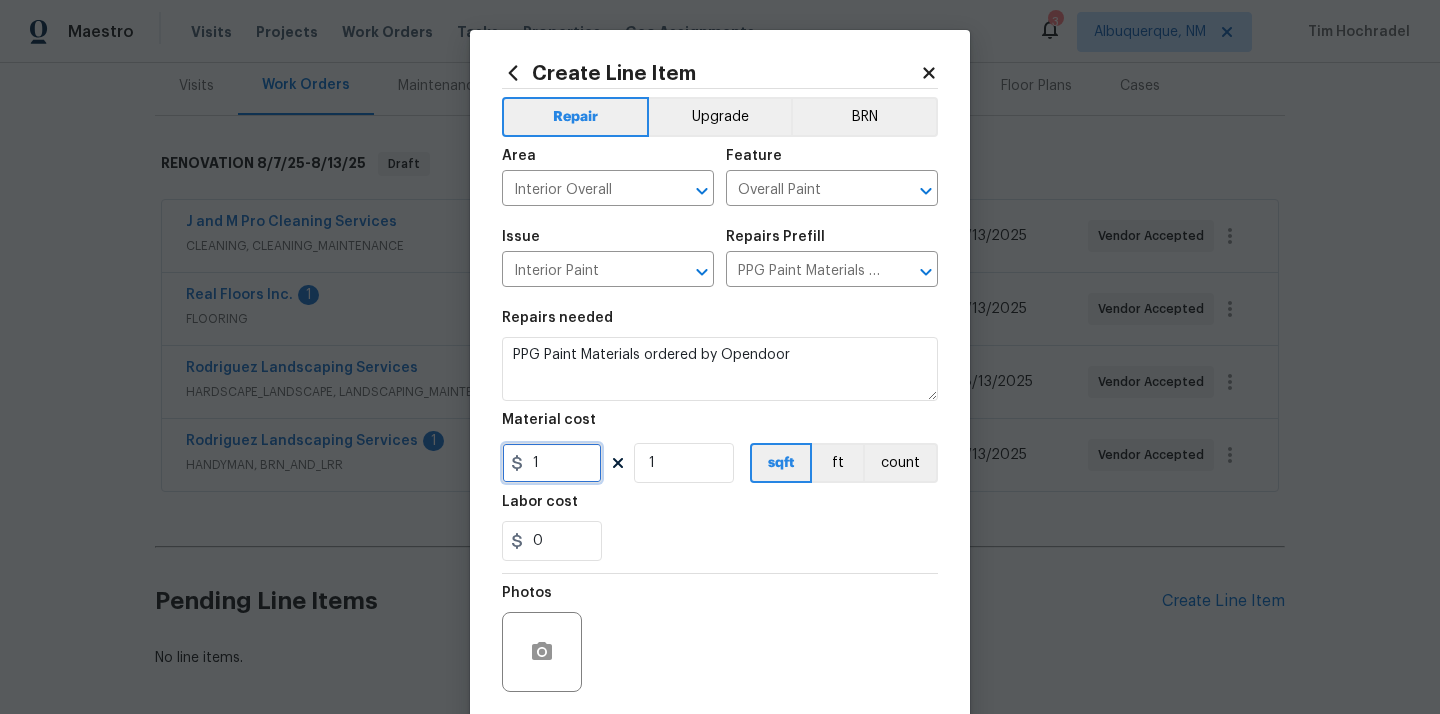 paste on "412.13" 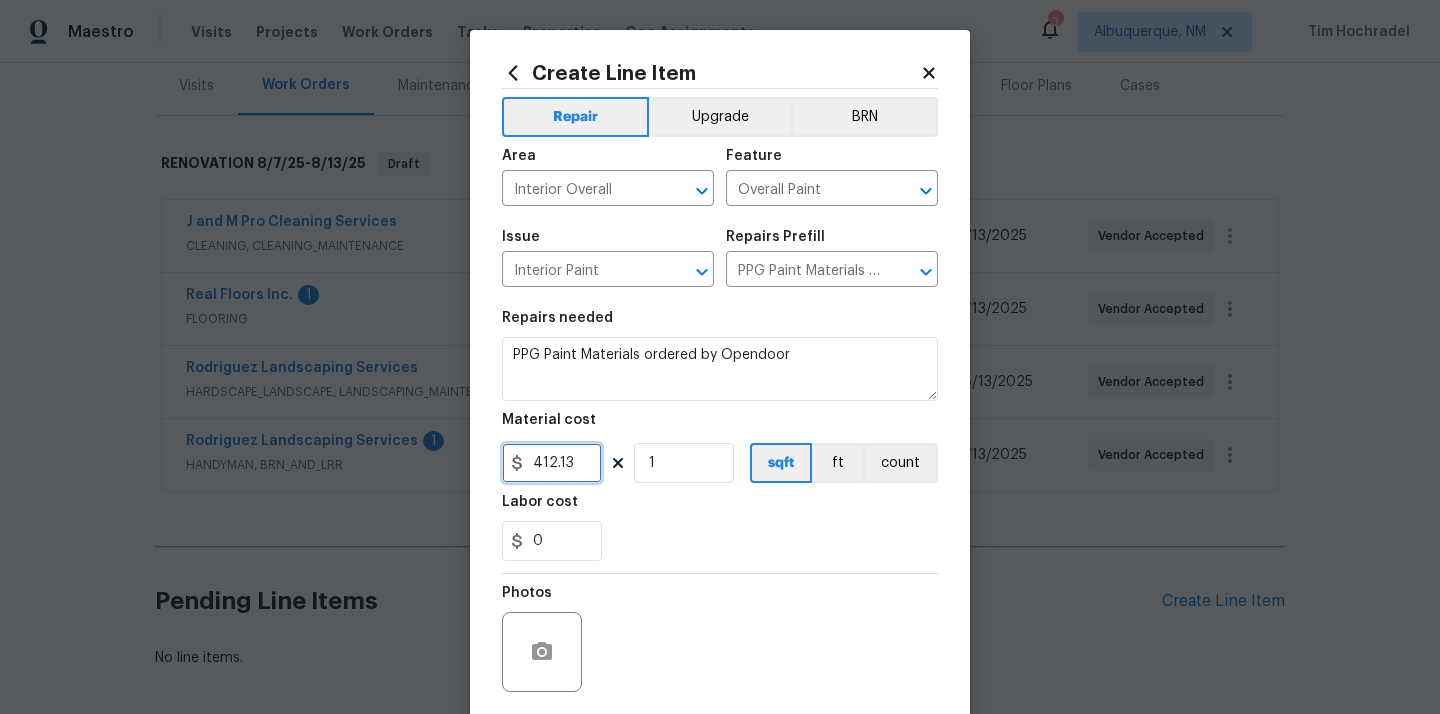 type on "412.13" 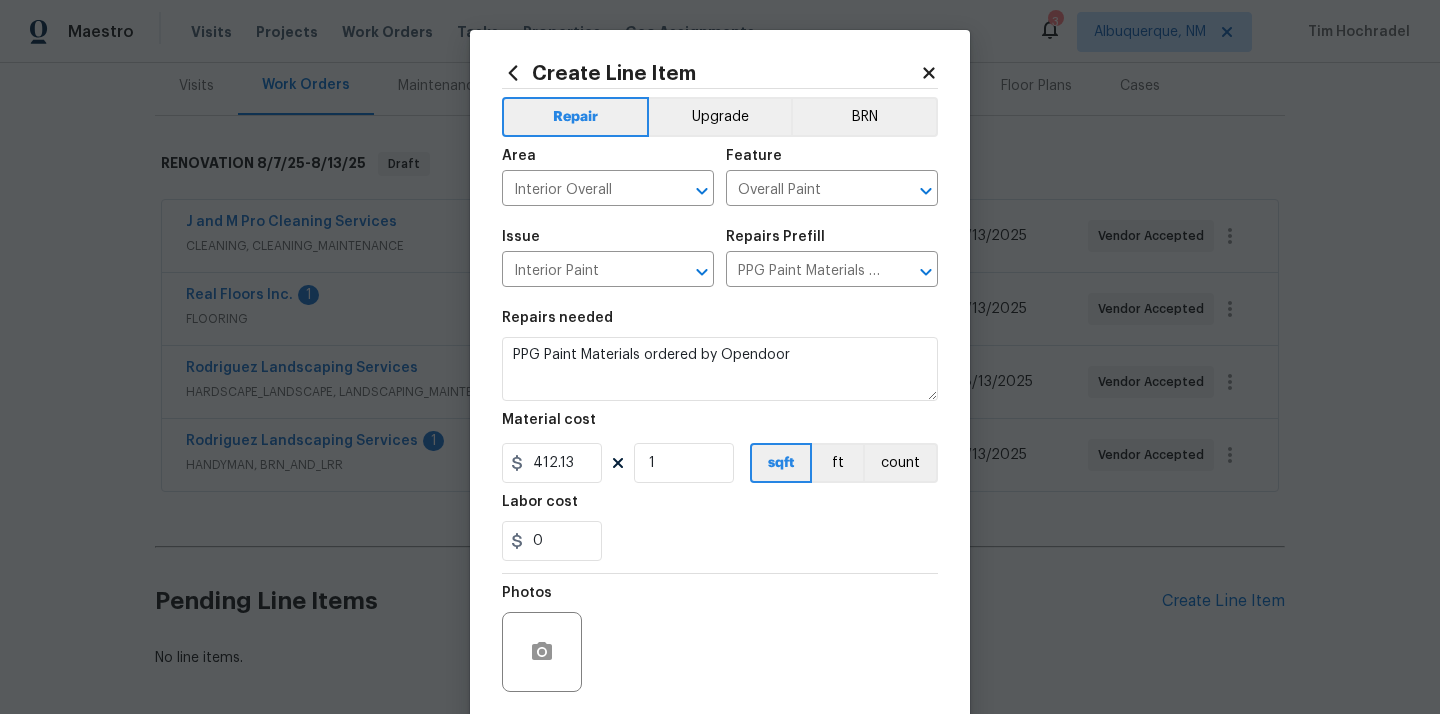 click on "Labor cost" at bounding box center (720, 508) 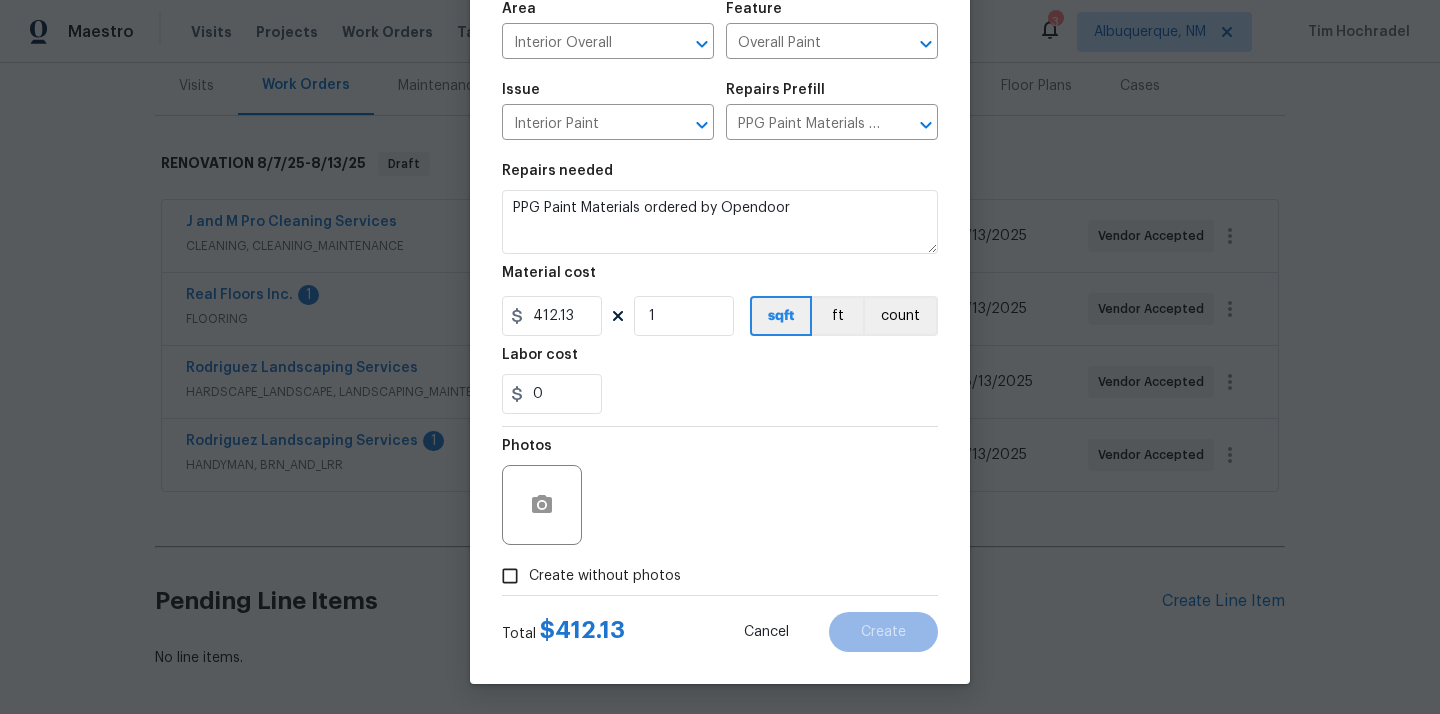click on "Create without photos" at bounding box center [605, 576] 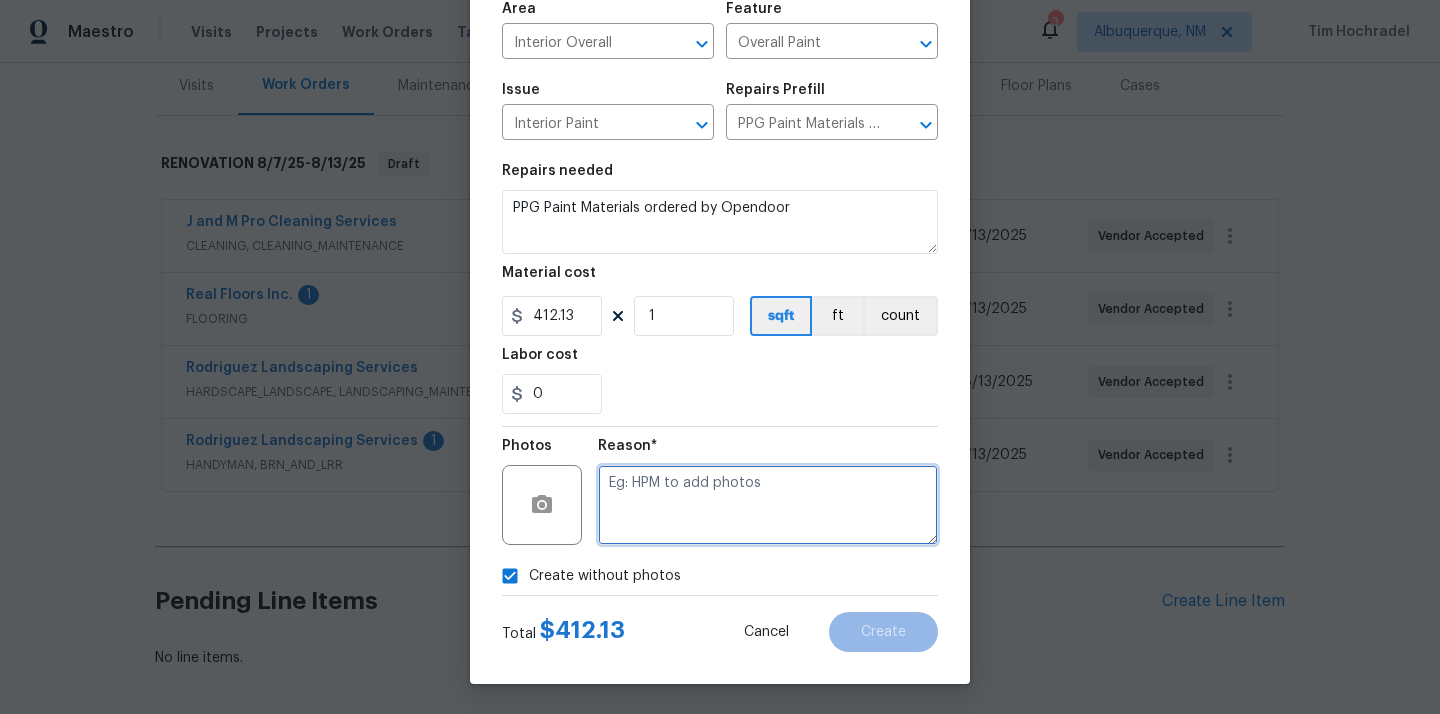 click at bounding box center [768, 505] 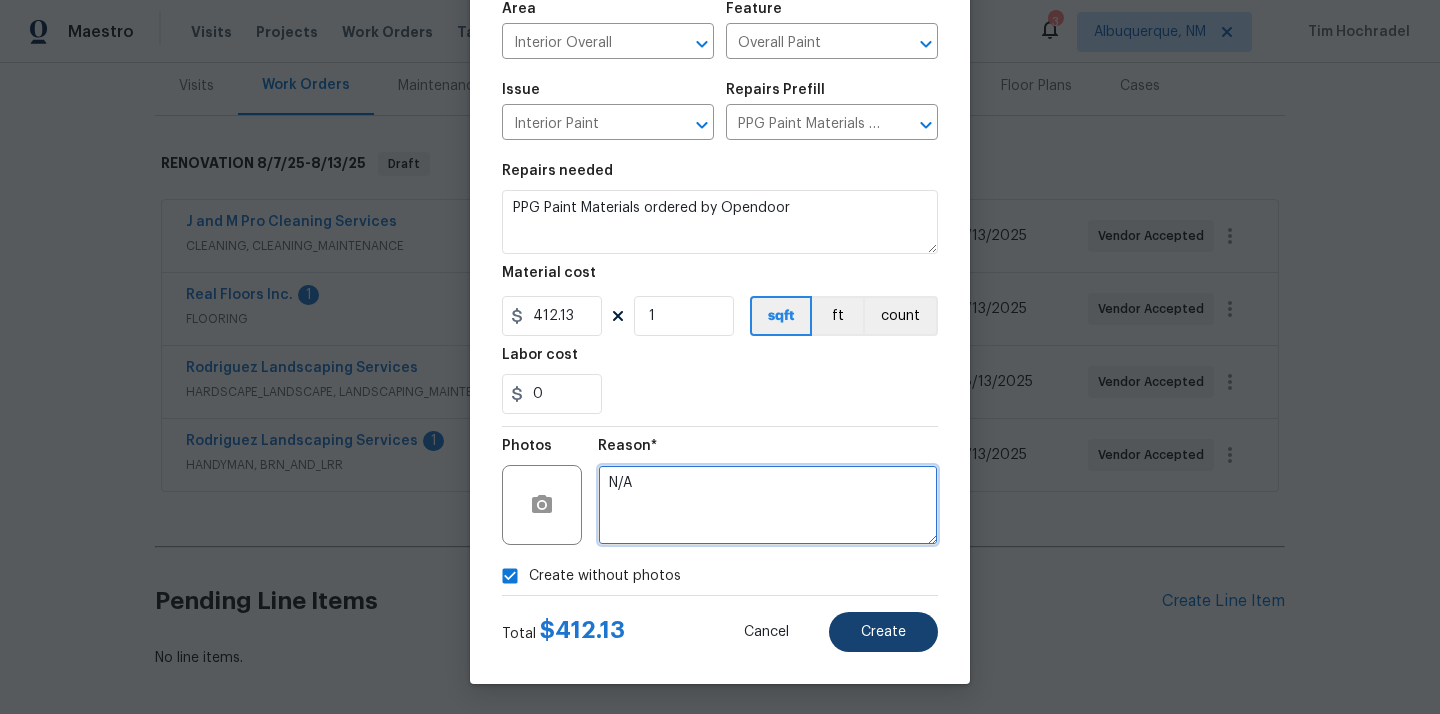 type on "N/A" 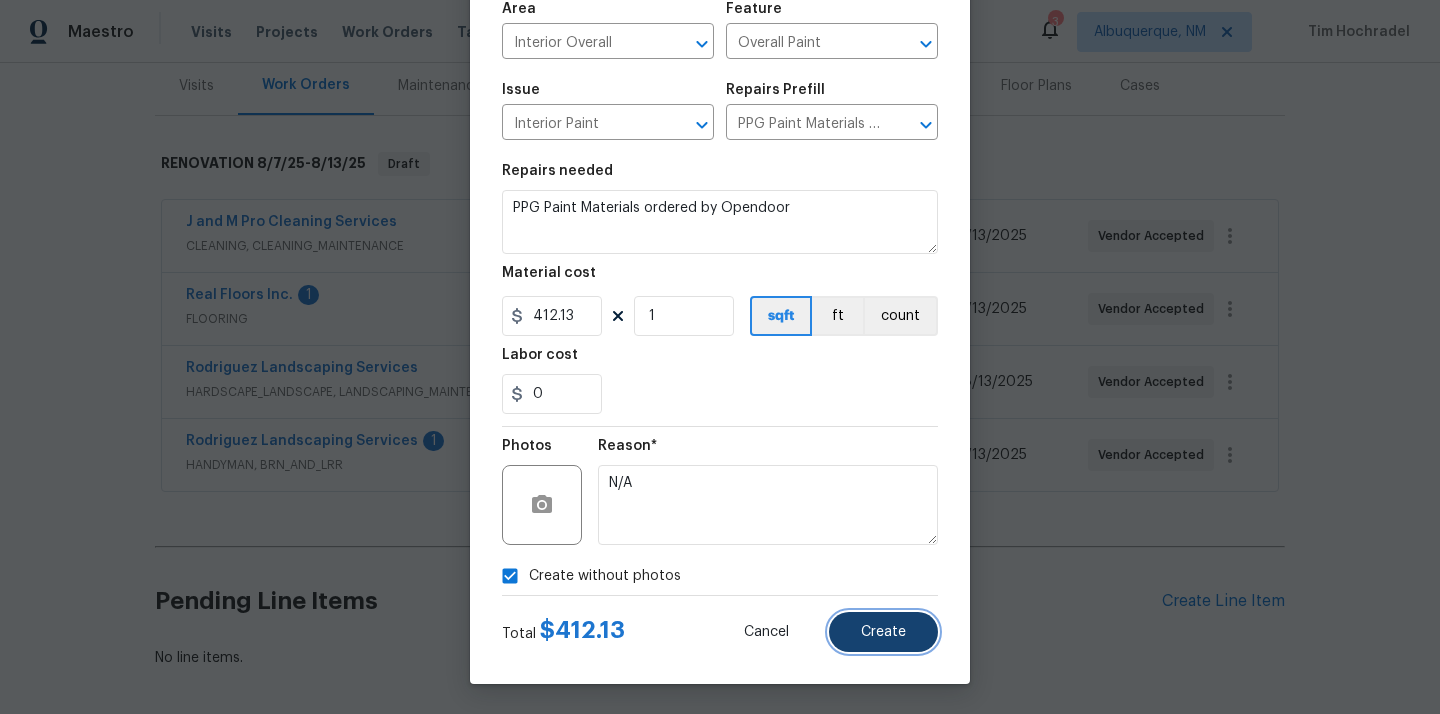 click on "Create" at bounding box center [883, 632] 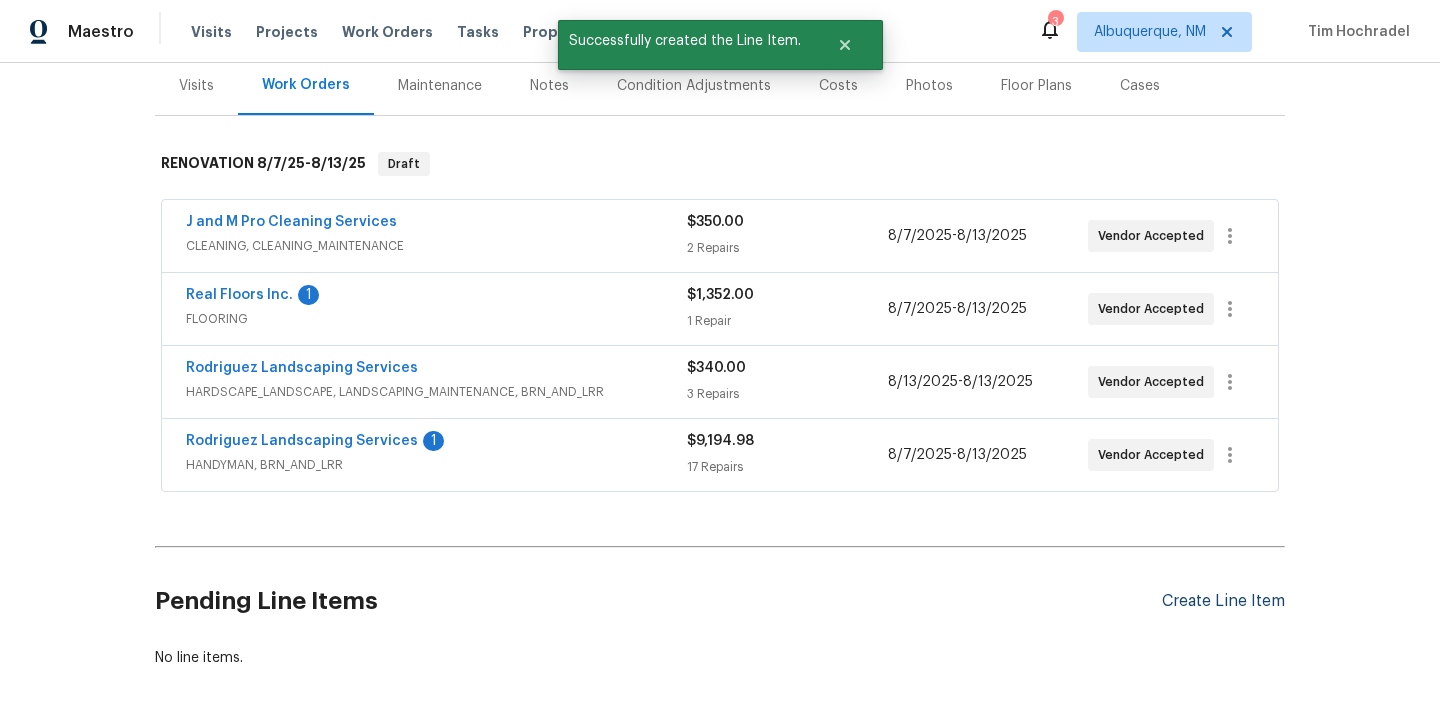 click on "Pending Line Items Create Line Item No line items." at bounding box center [720, 611] 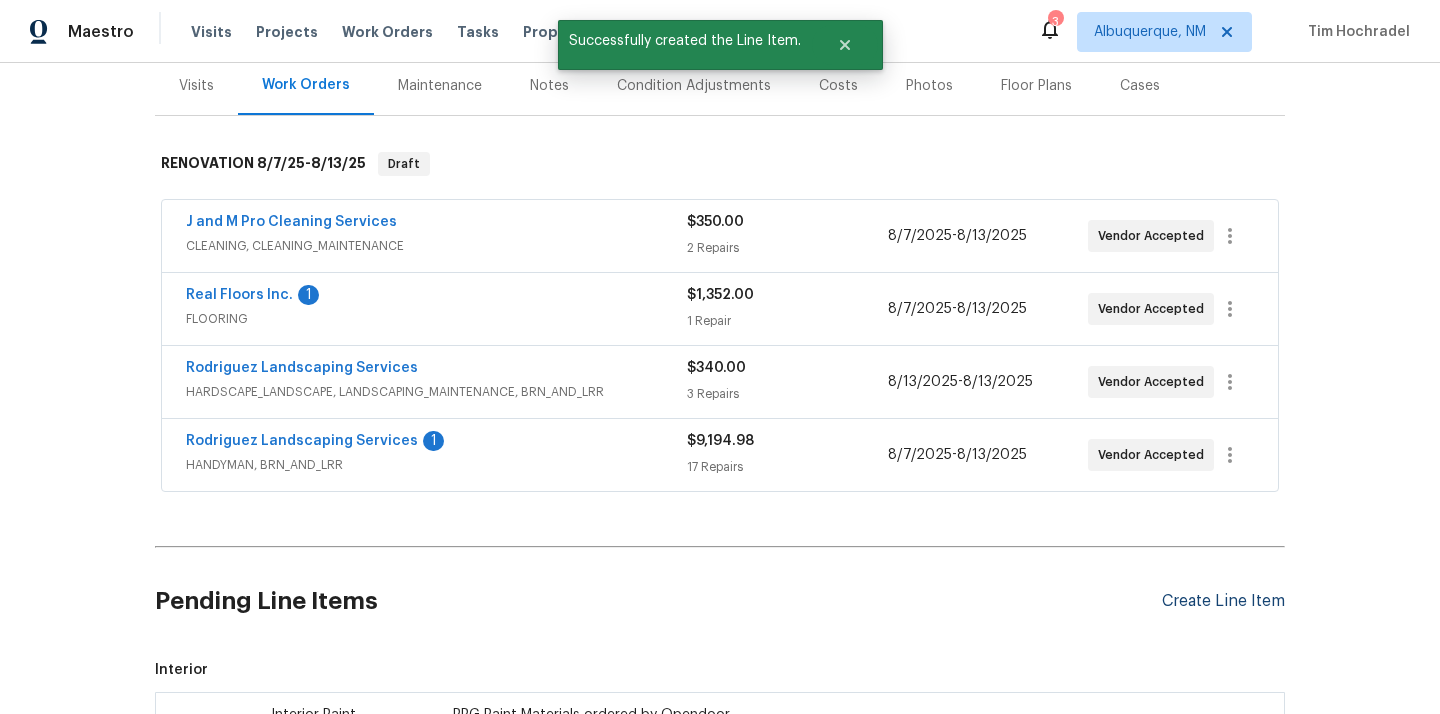click on "Create Line Item" at bounding box center (1223, 601) 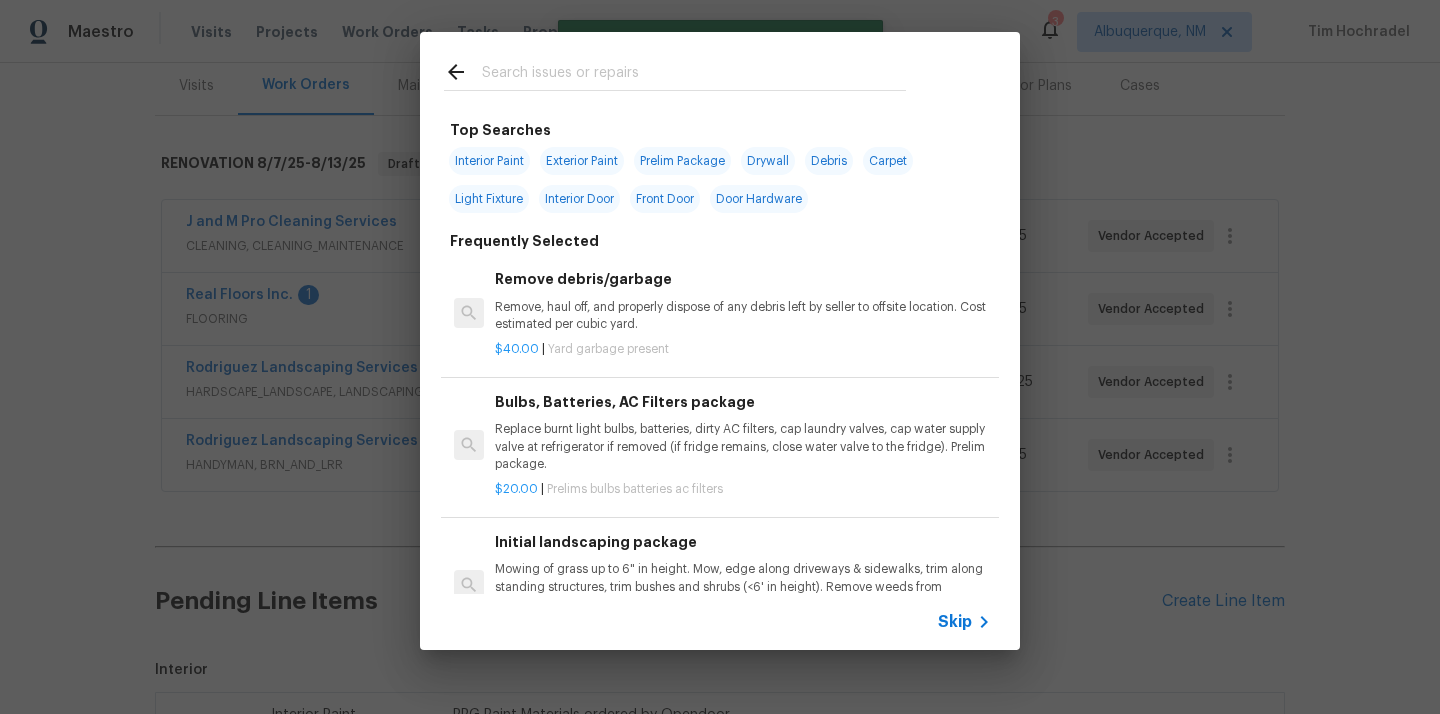 click at bounding box center [694, 75] 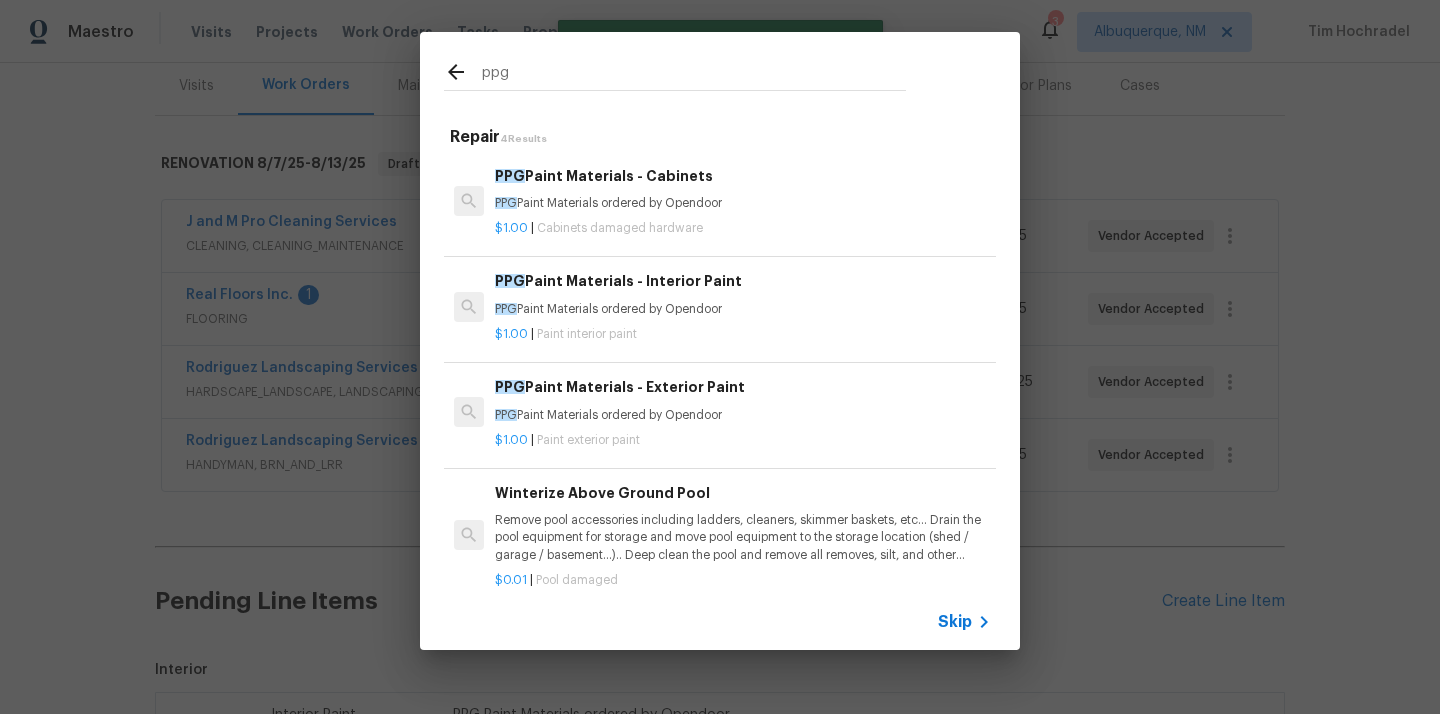 type on "ppg" 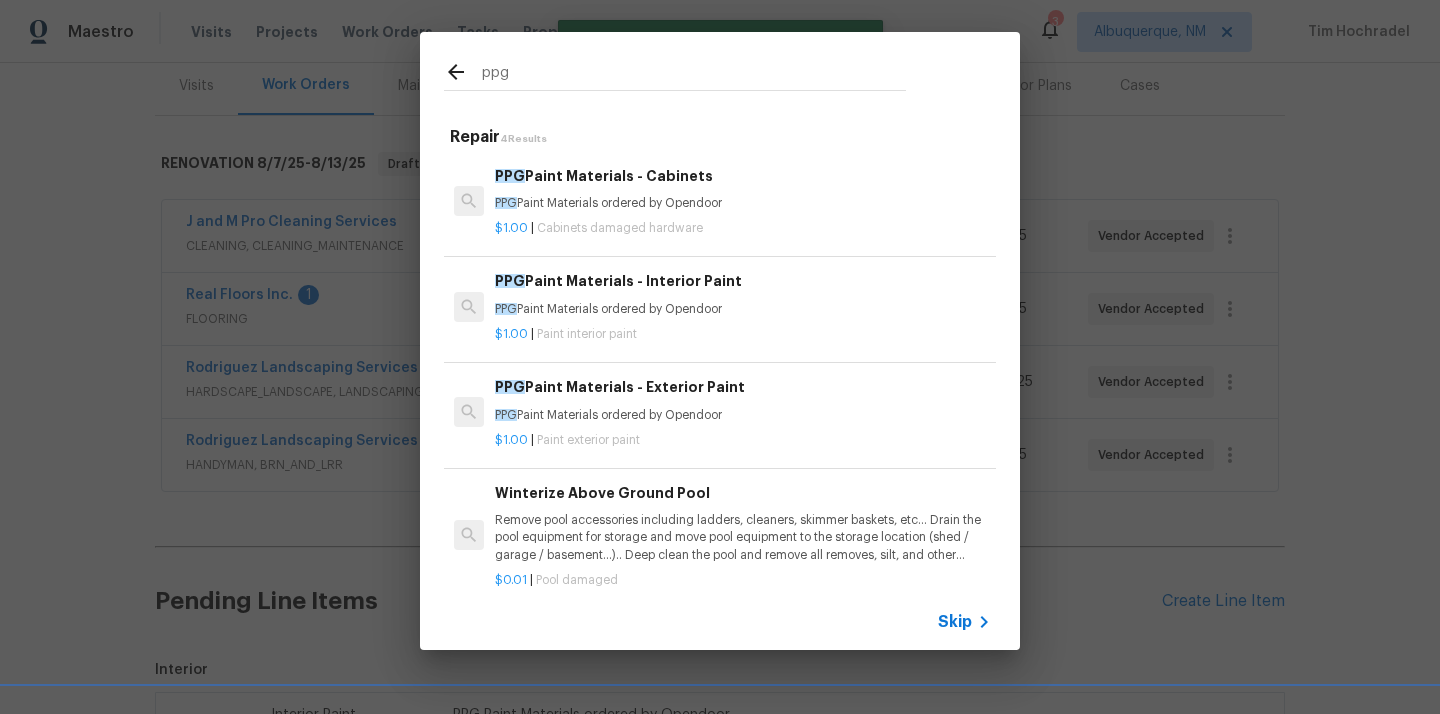 click on "PPG  Paint Materials ordered by Opendoor" at bounding box center (743, 415) 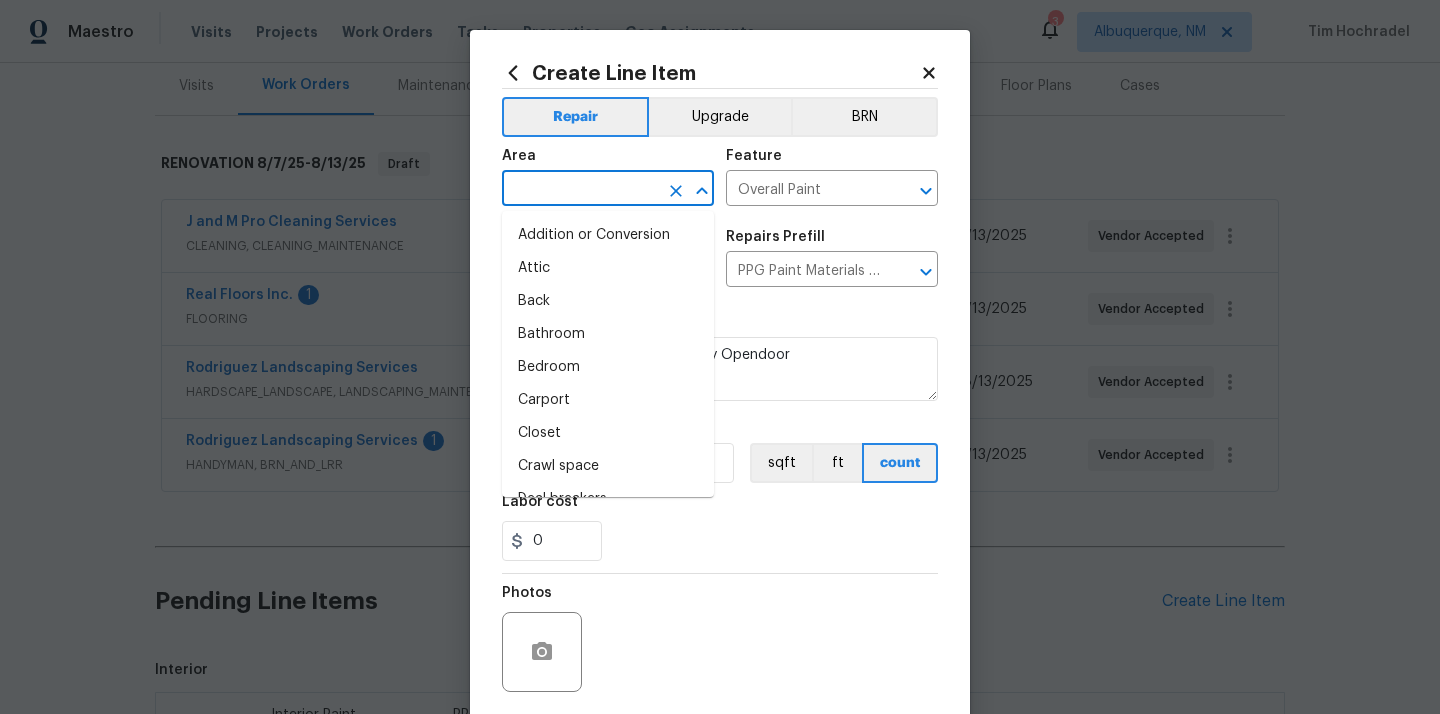 click at bounding box center (580, 190) 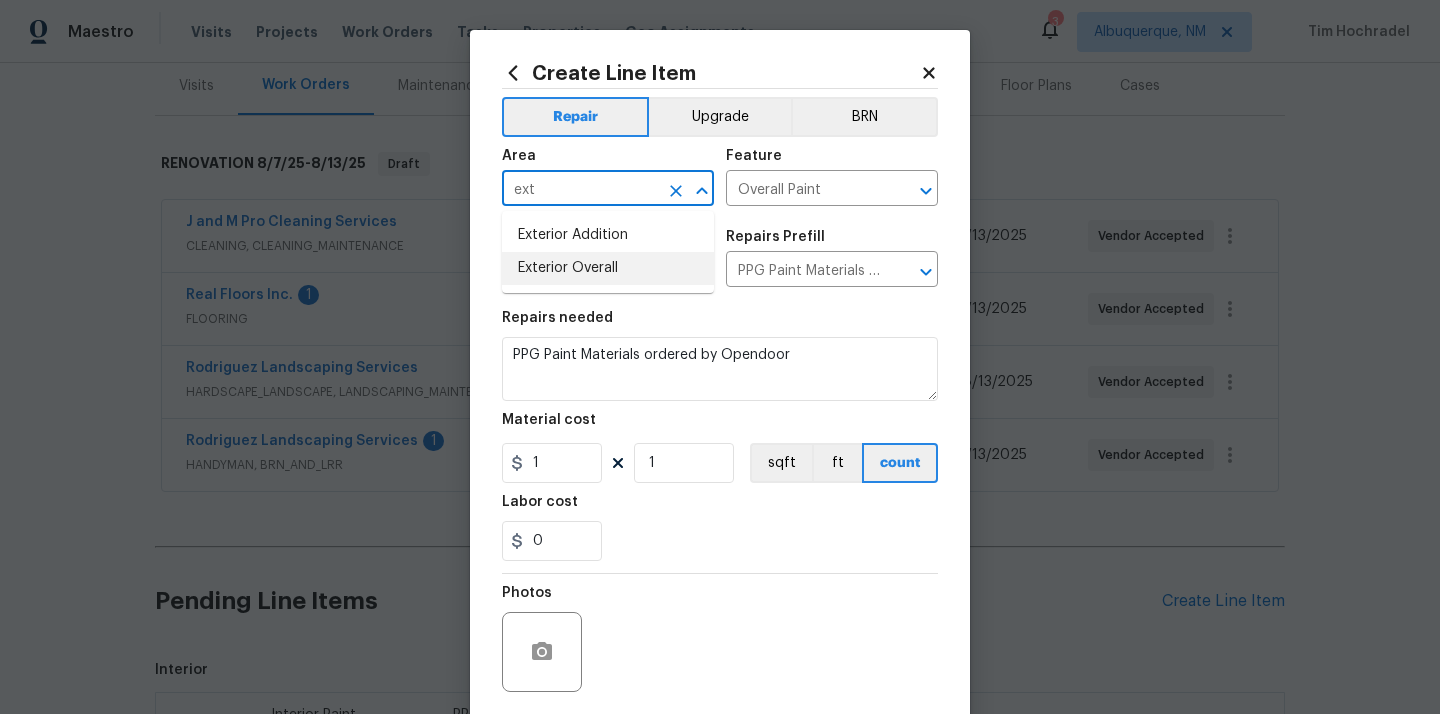 click on "Exterior Addition Exterior Overall" at bounding box center (608, 252) 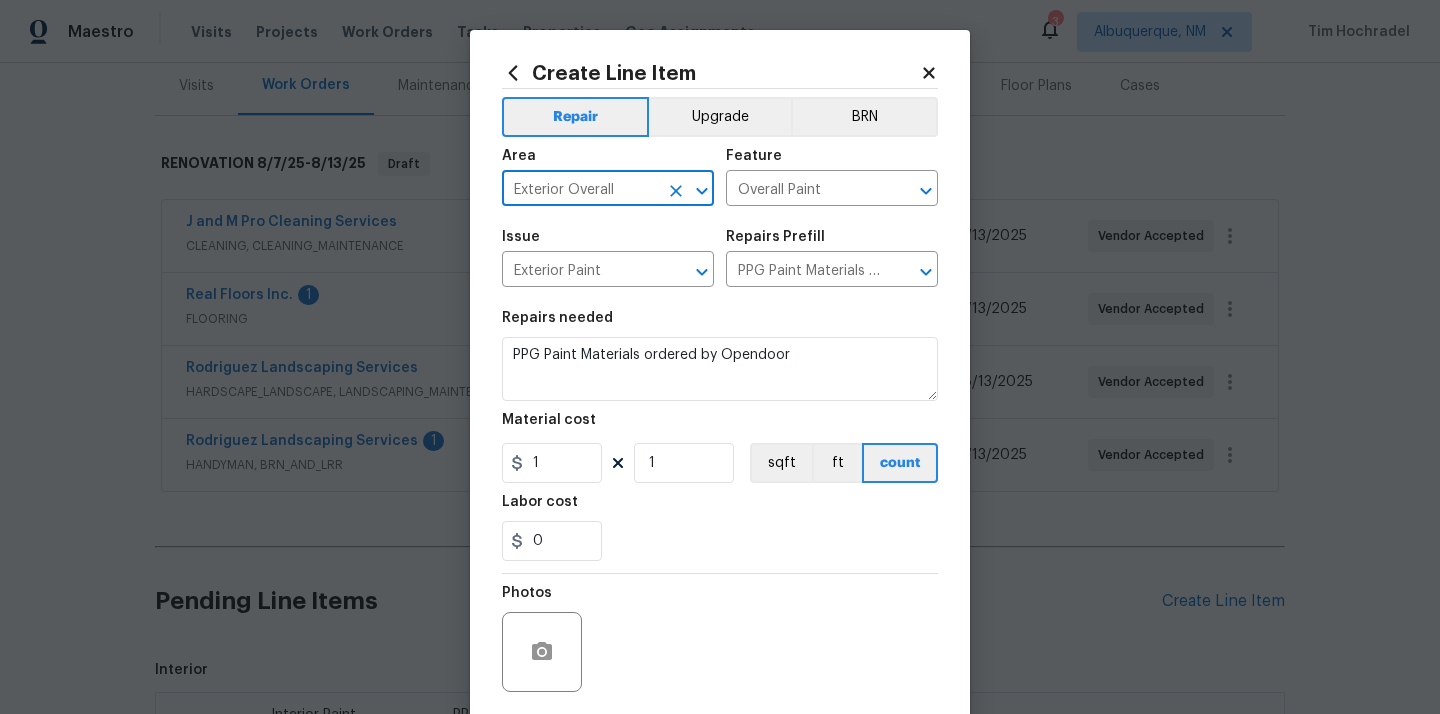 type on "Exterior Overall" 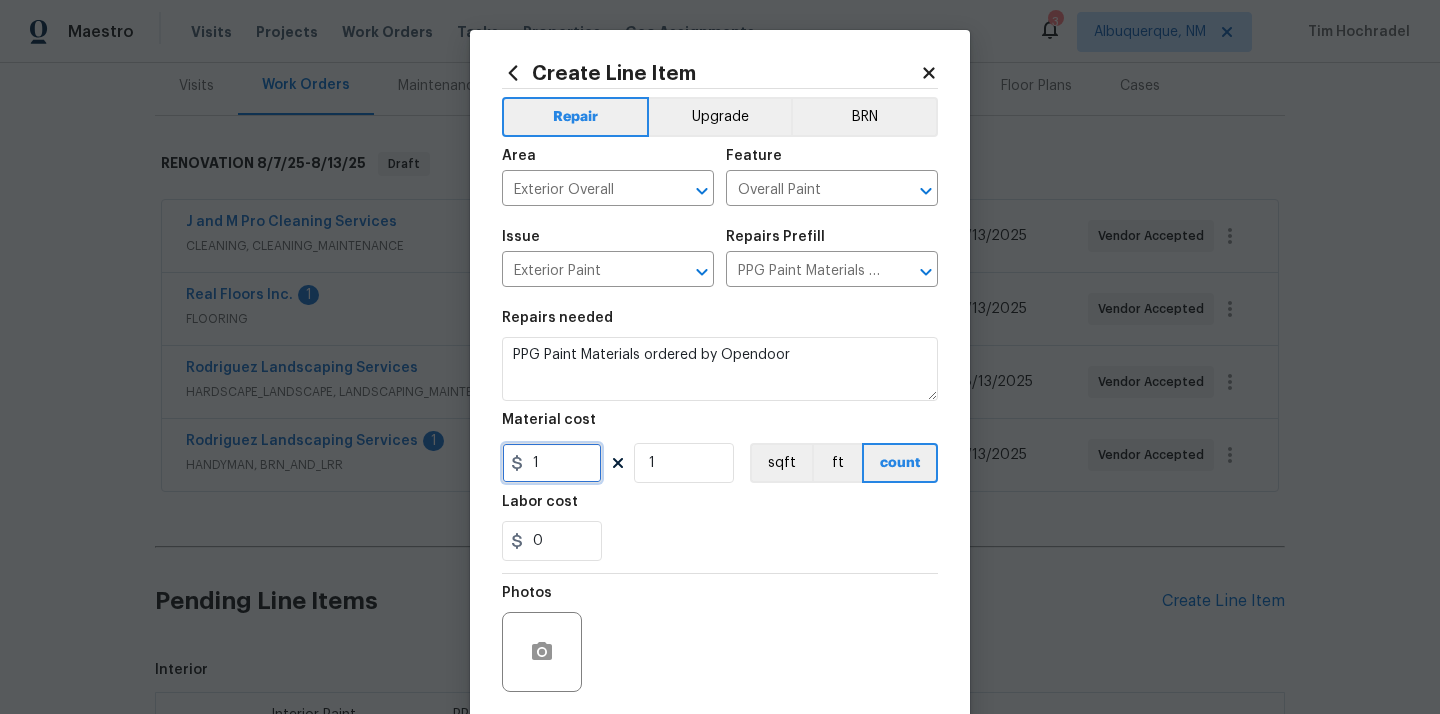 drag, startPoint x: 560, startPoint y: 473, endPoint x: 493, endPoint y: 469, distance: 67.11929 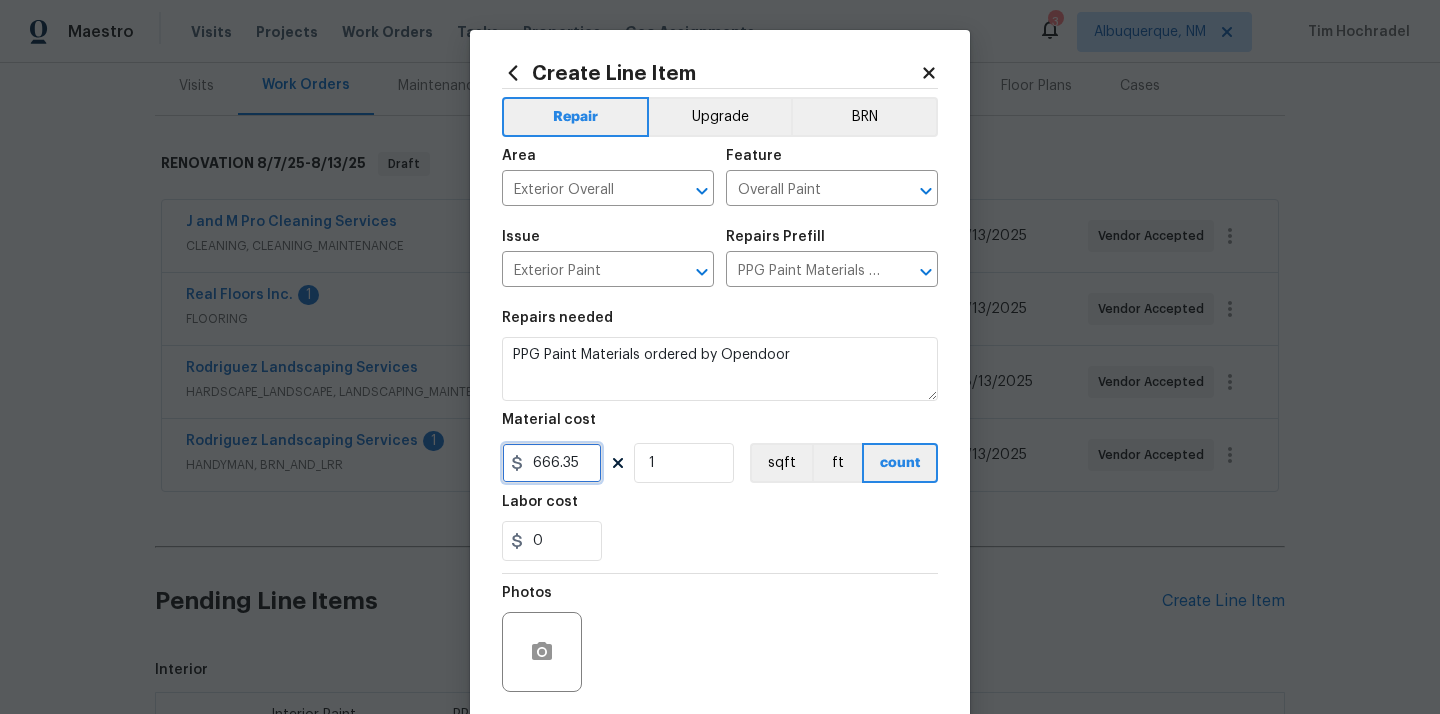 type on "666.35" 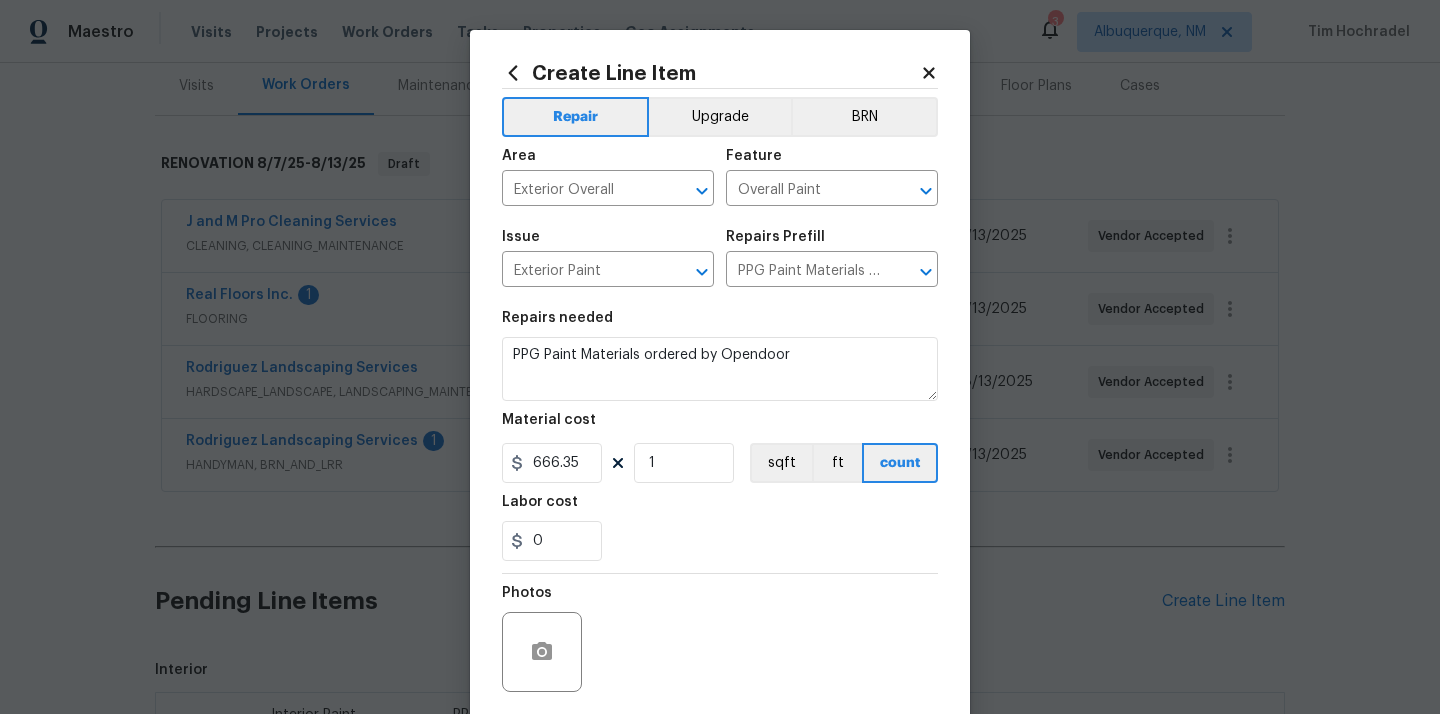 click on "0" at bounding box center (720, 541) 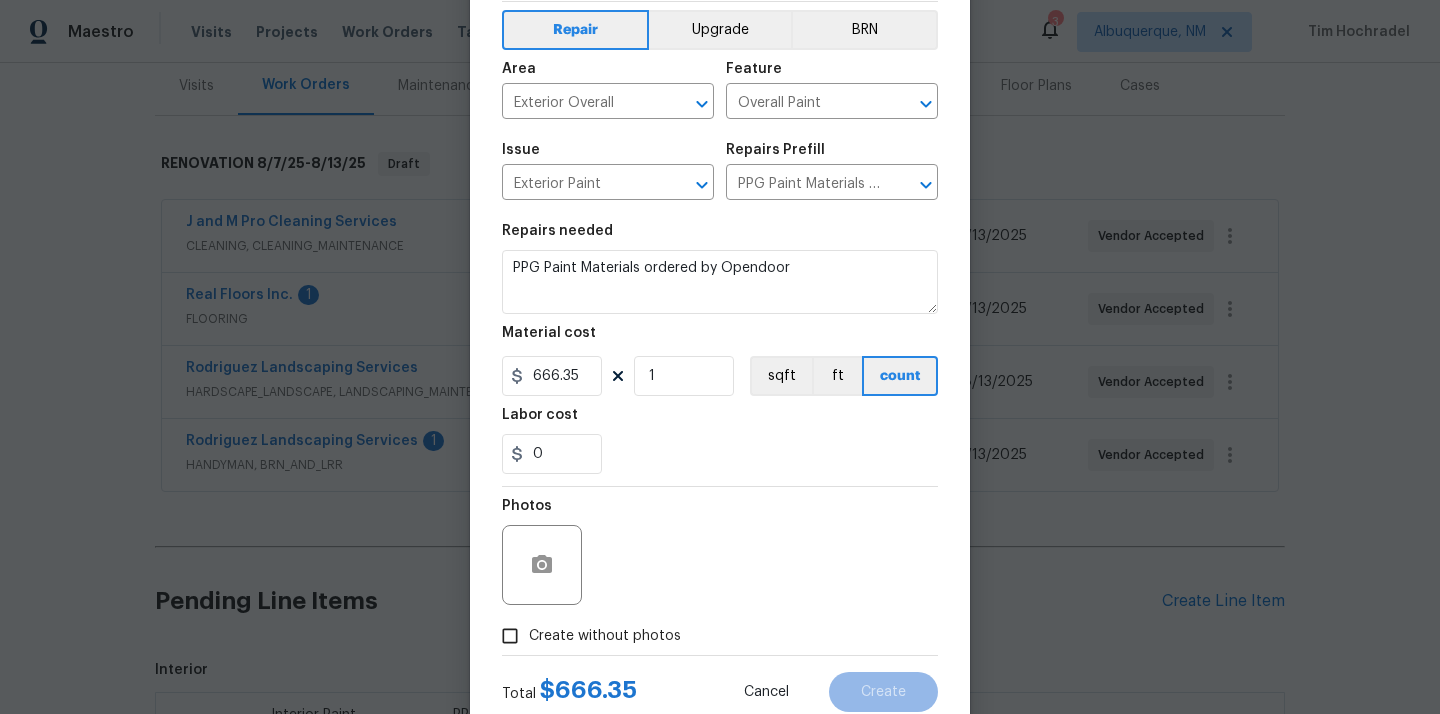scroll, scrollTop: 148, scrollLeft: 0, axis: vertical 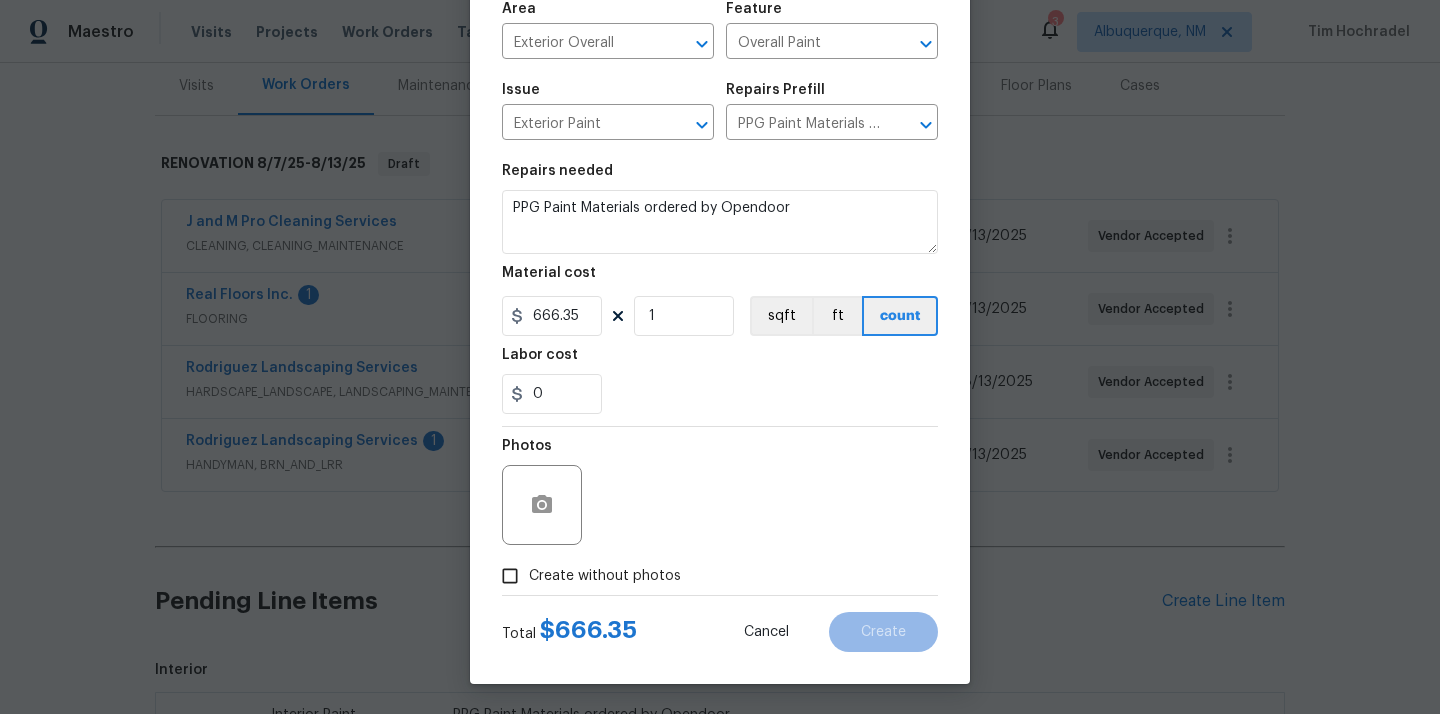 click on "Create without photos" at bounding box center [605, 576] 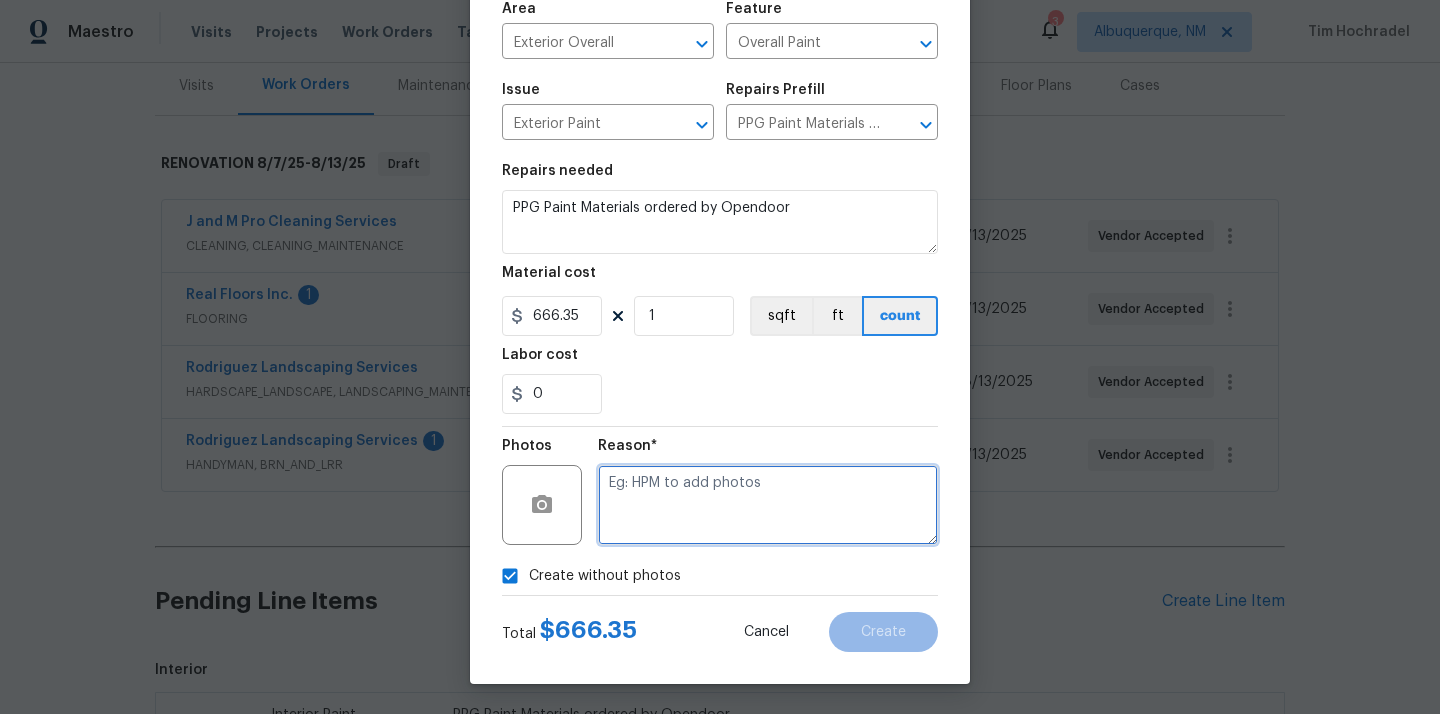 click at bounding box center (768, 505) 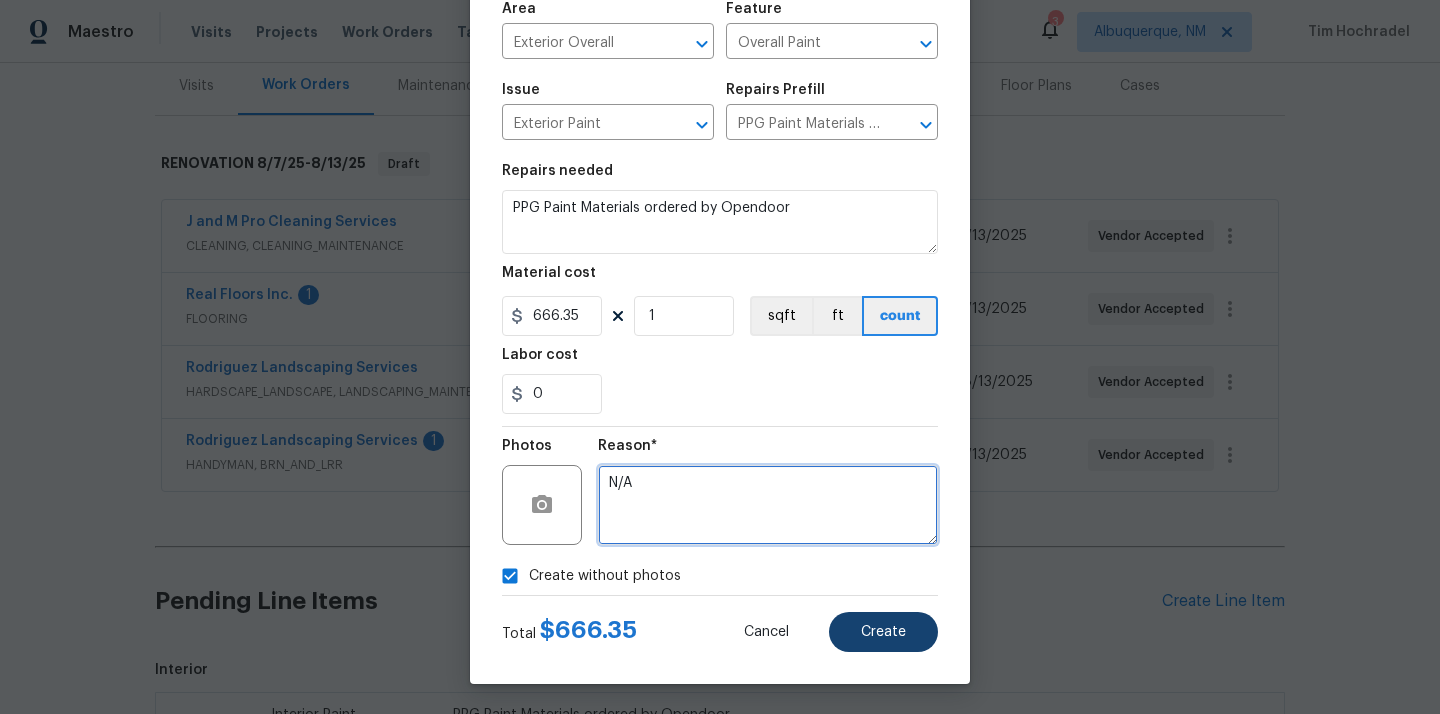type on "N/A" 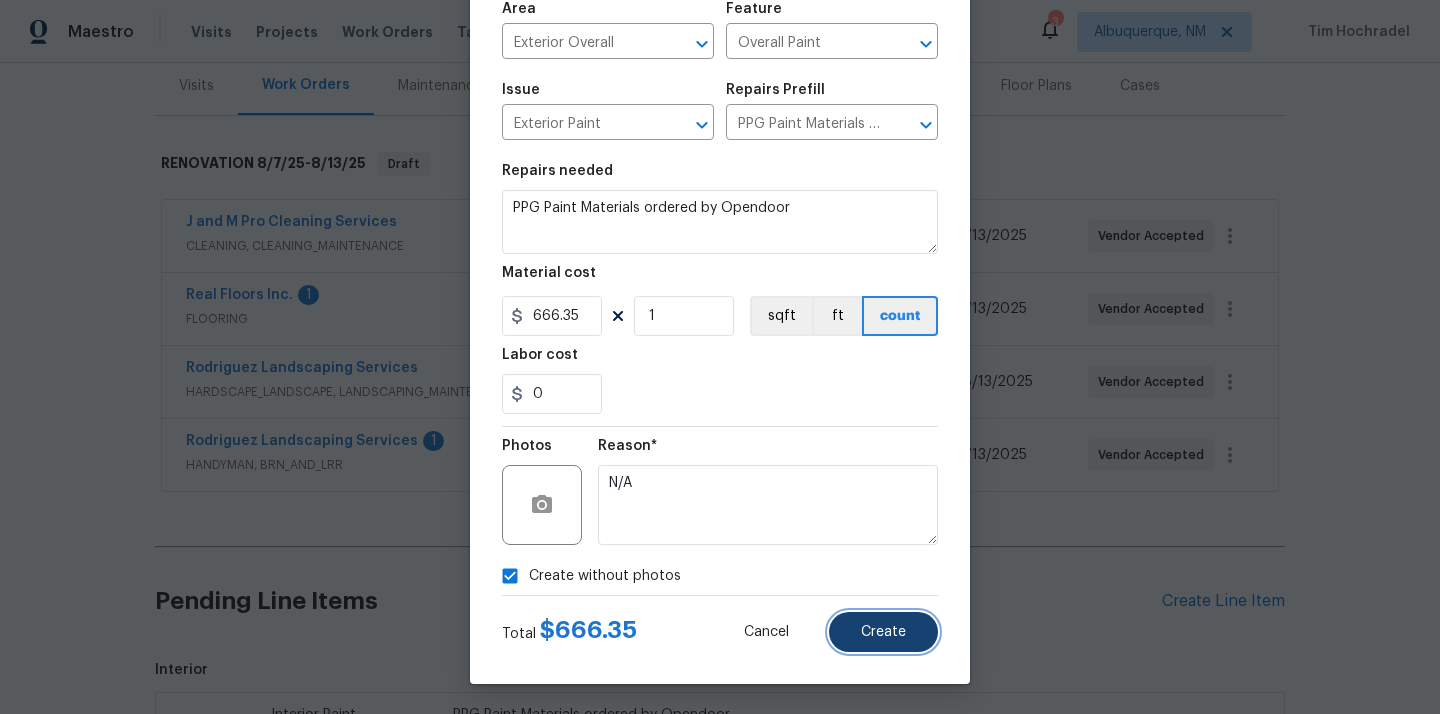 click on "Create" at bounding box center [883, 632] 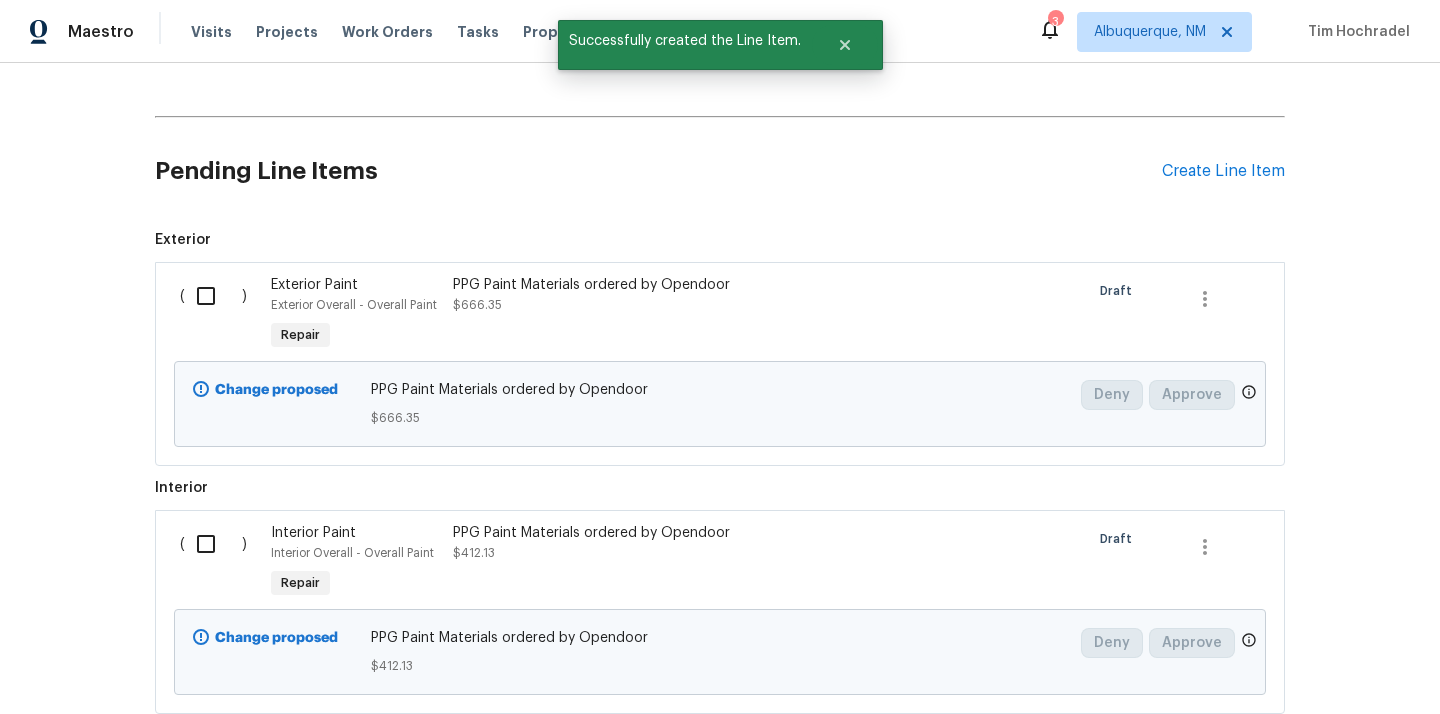 scroll, scrollTop: 814, scrollLeft: 0, axis: vertical 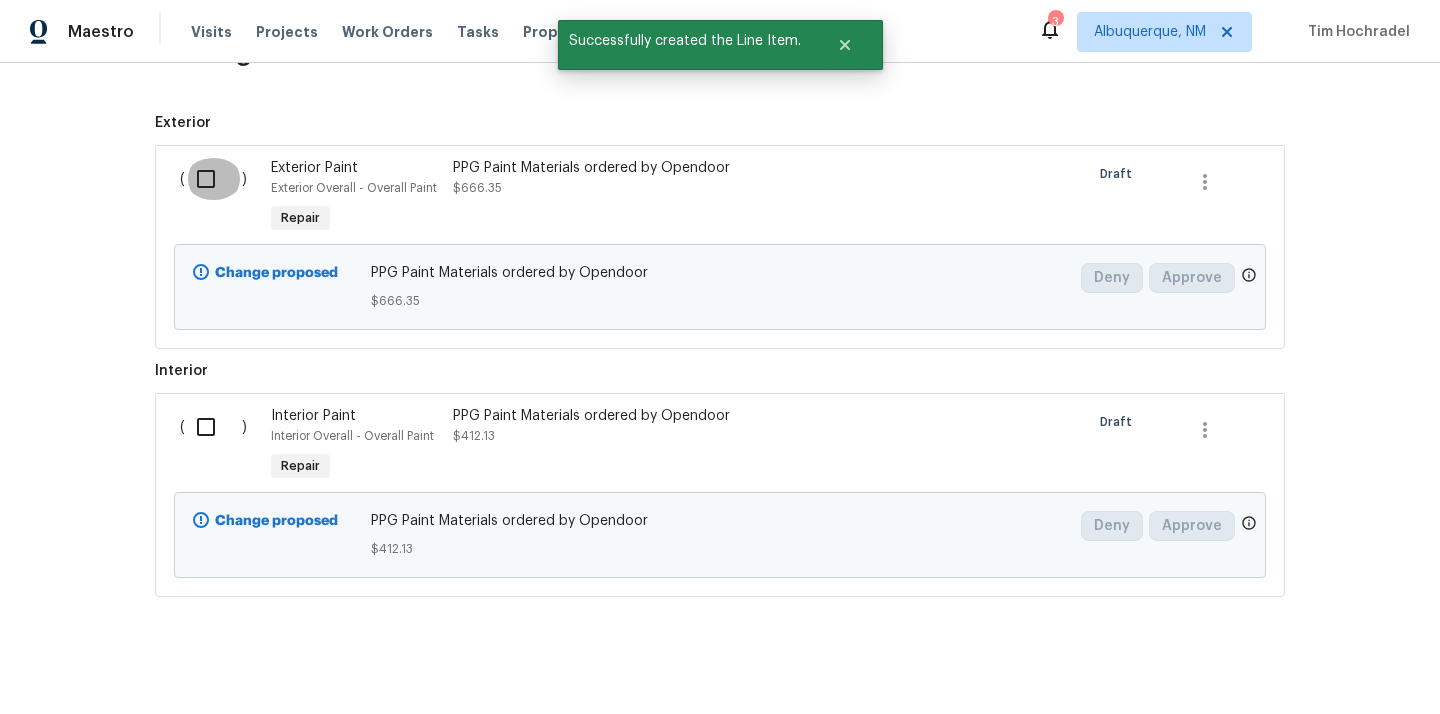 click at bounding box center (213, 179) 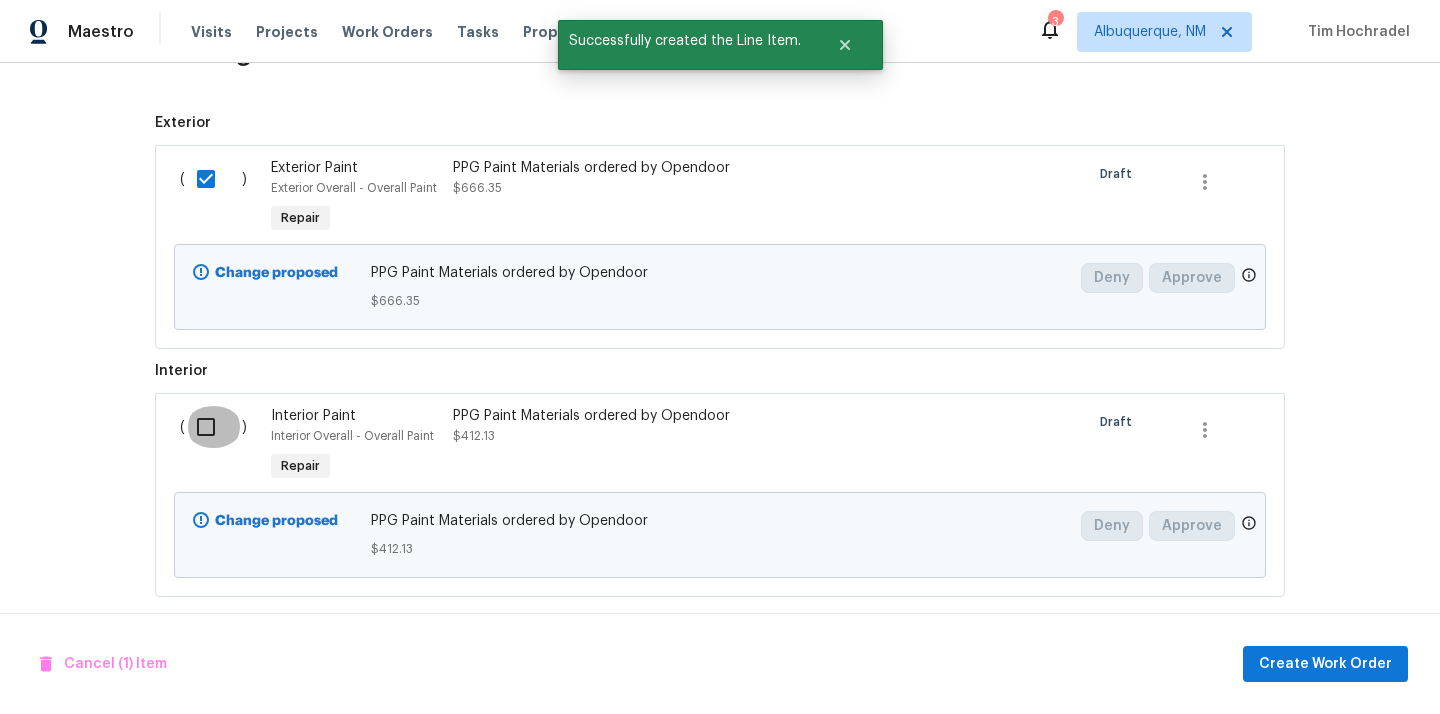 click at bounding box center [213, 427] 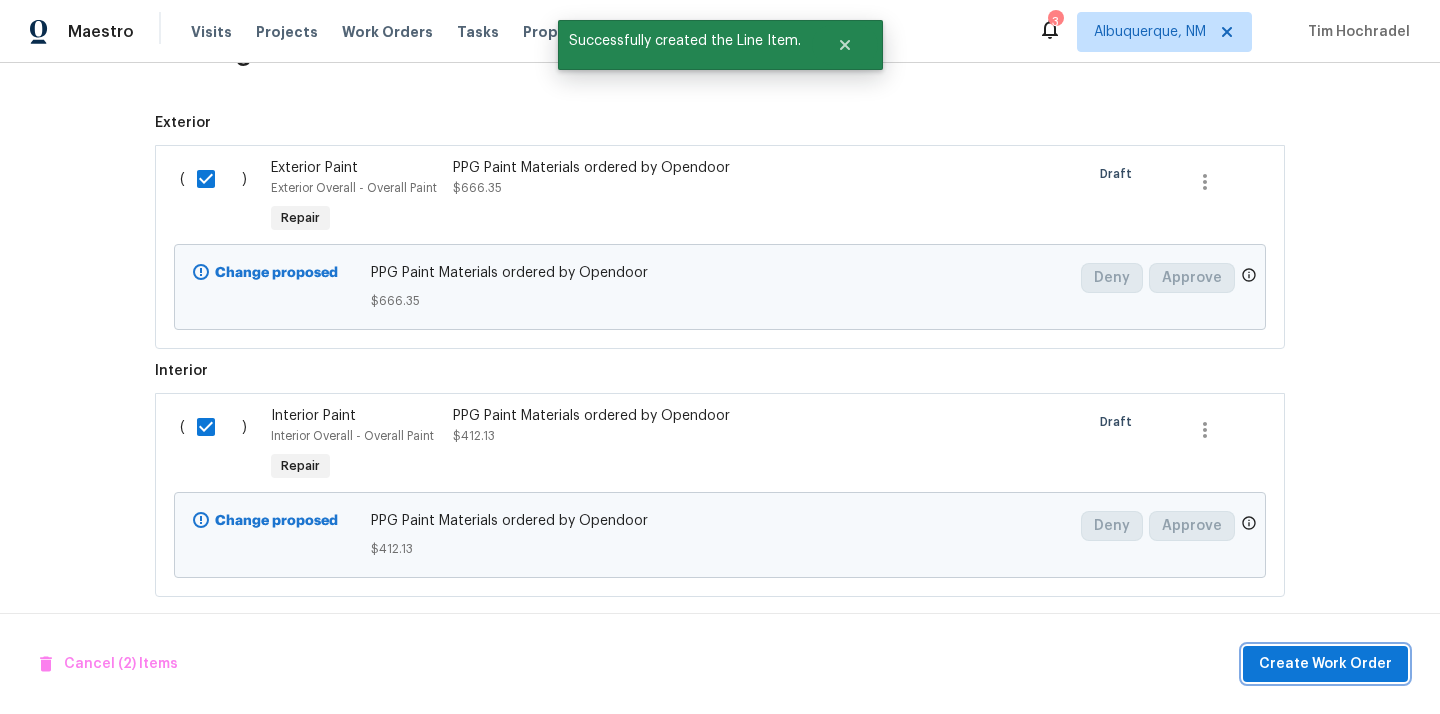click on "Create Work Order" at bounding box center (1325, 664) 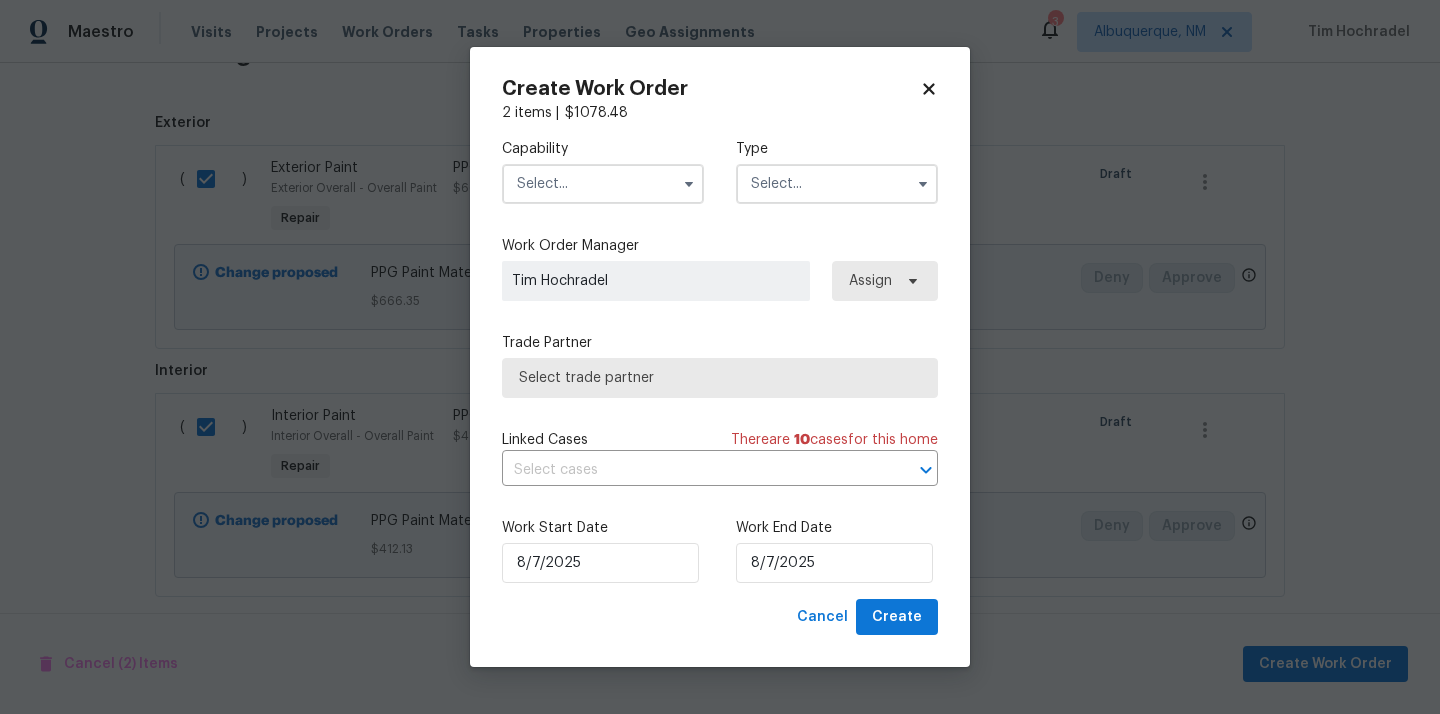 click at bounding box center (603, 184) 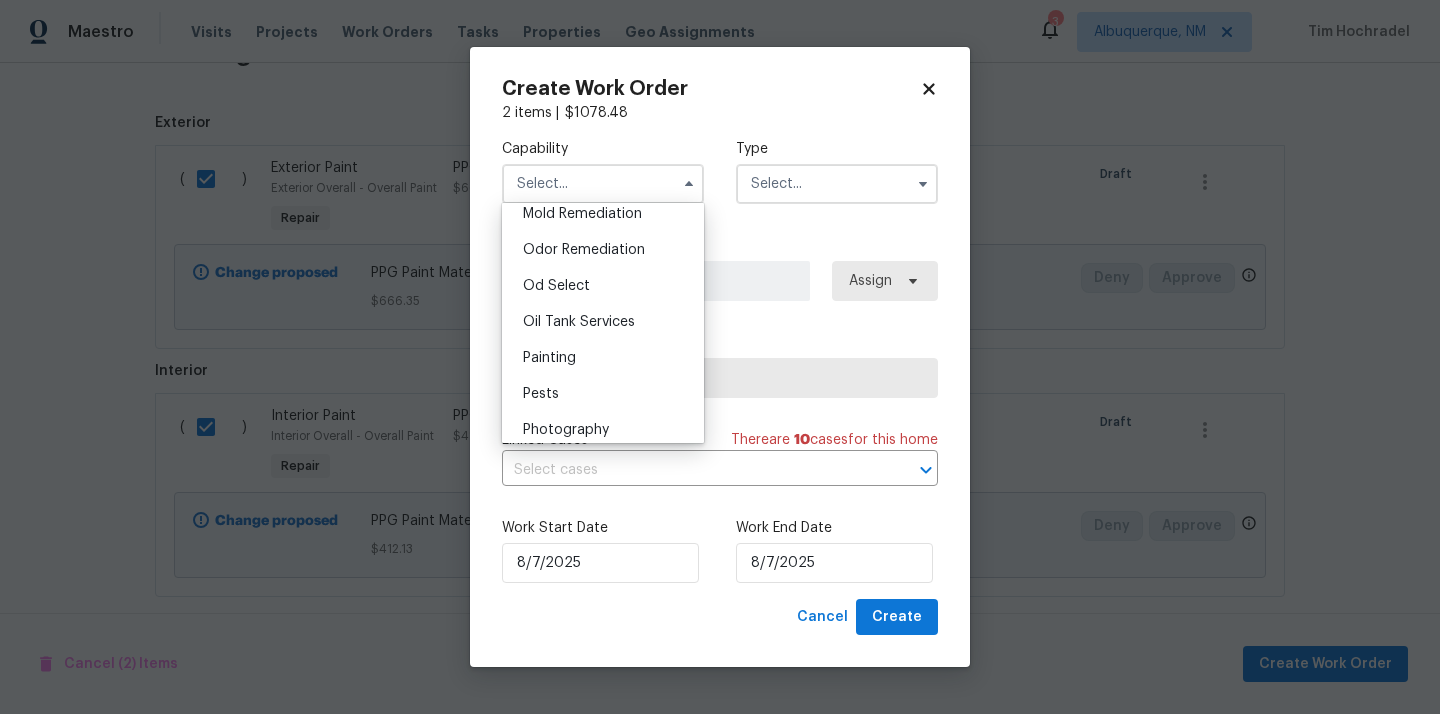 scroll, scrollTop: 1626, scrollLeft: 0, axis: vertical 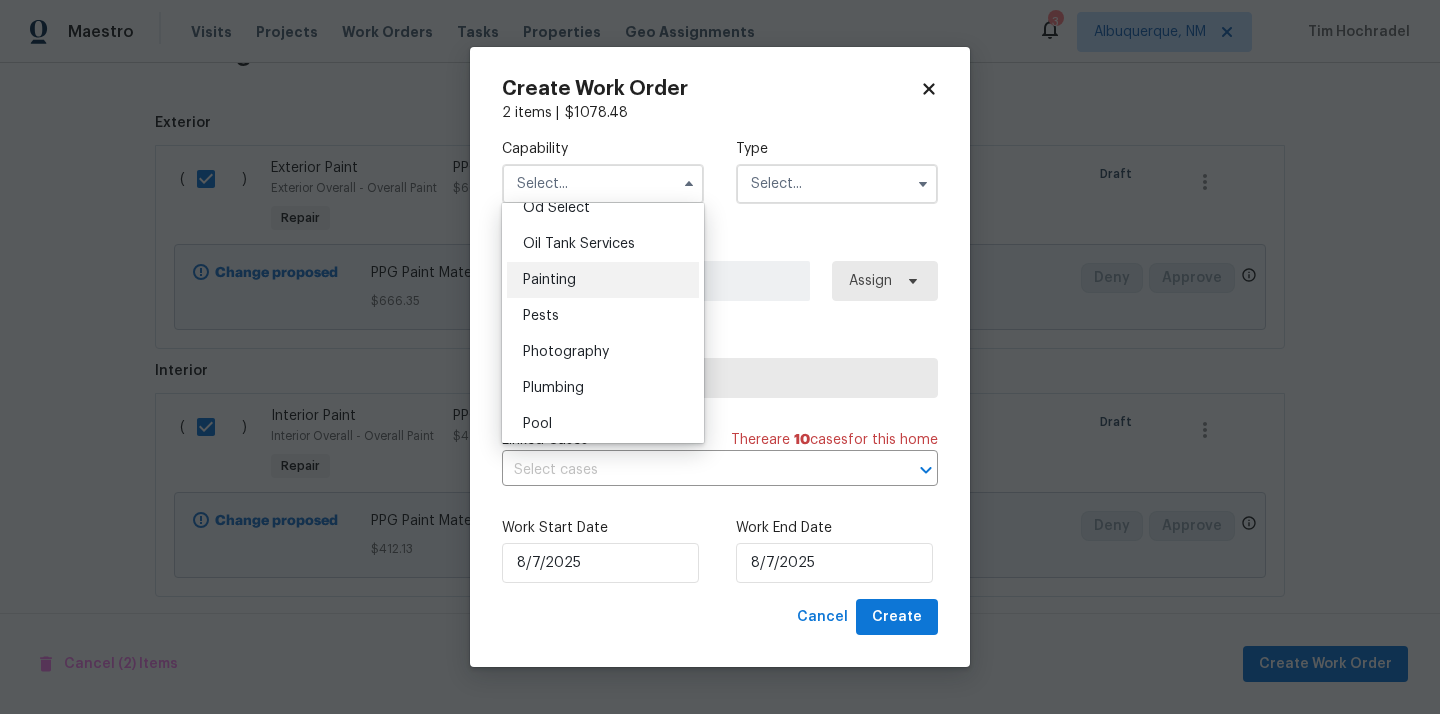 click on "Painting" at bounding box center [603, 280] 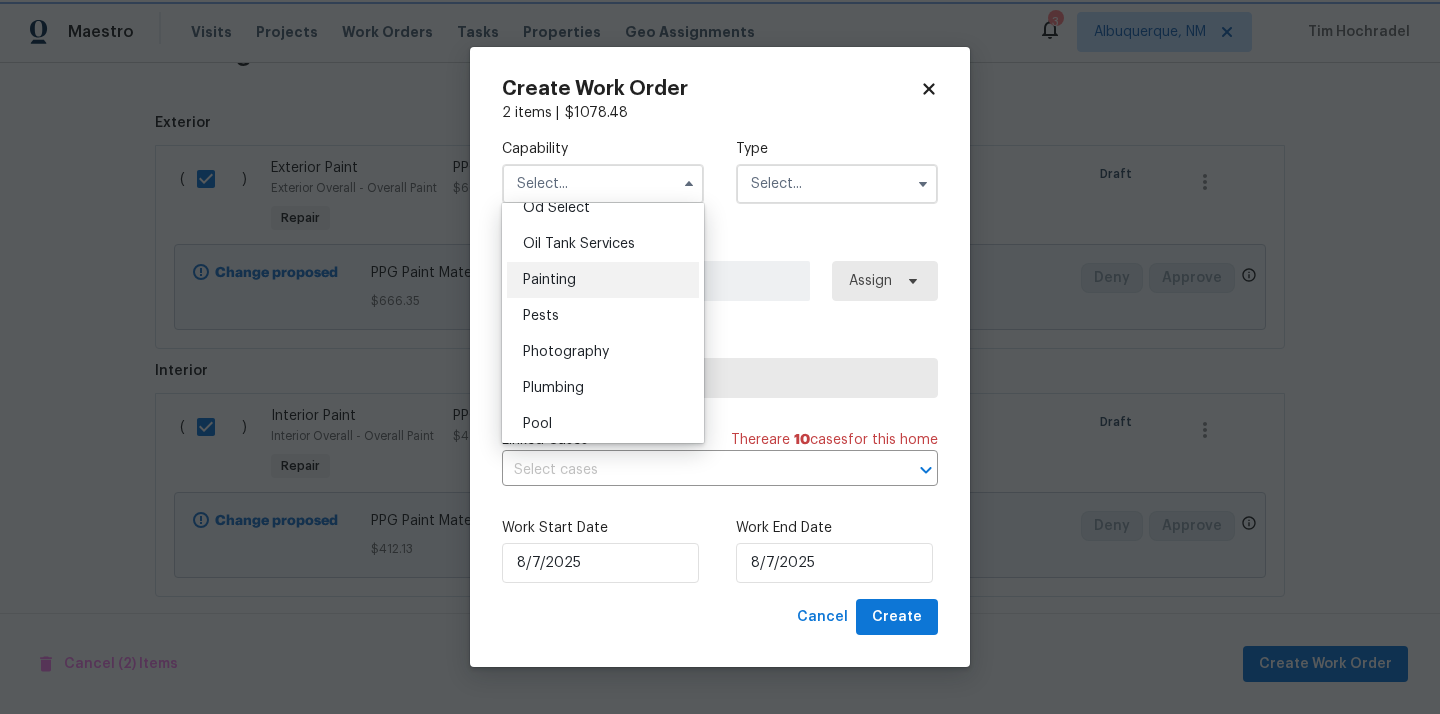 type on "Painting" 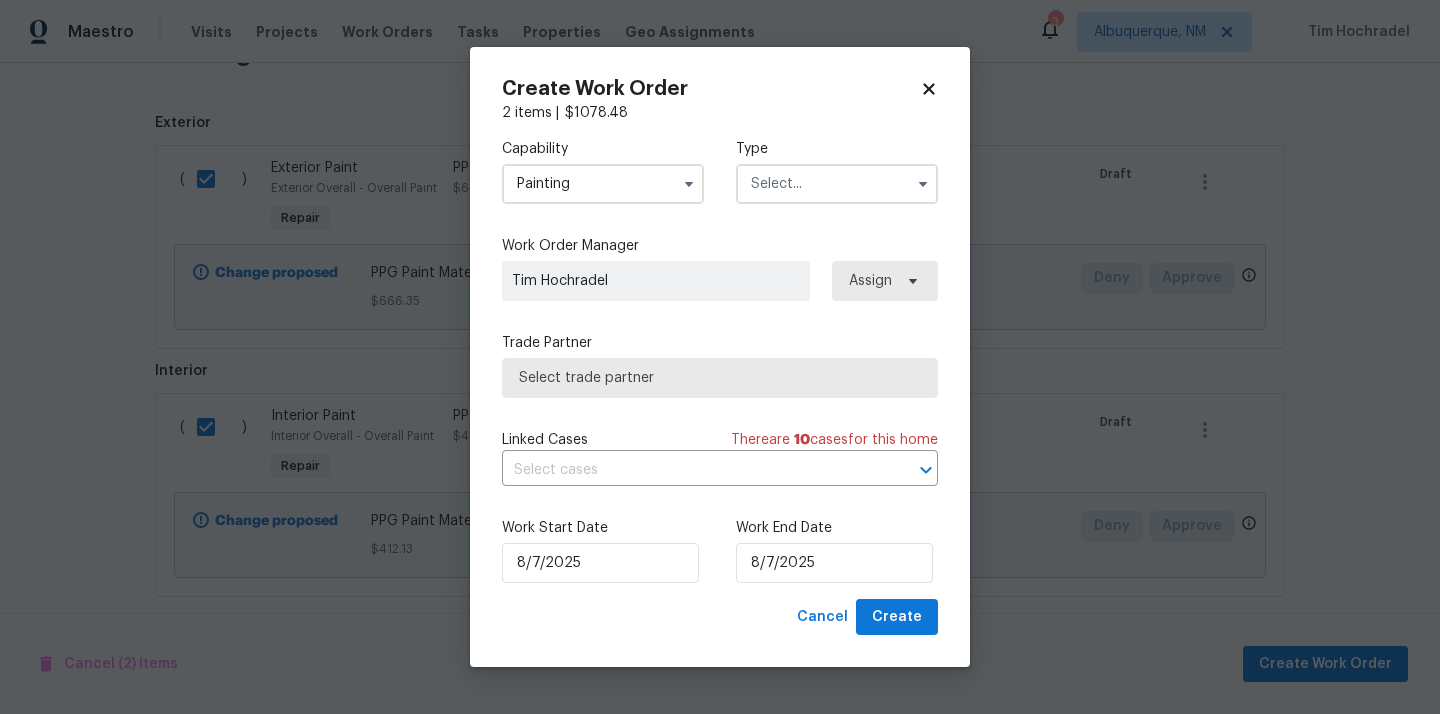 click at bounding box center (837, 184) 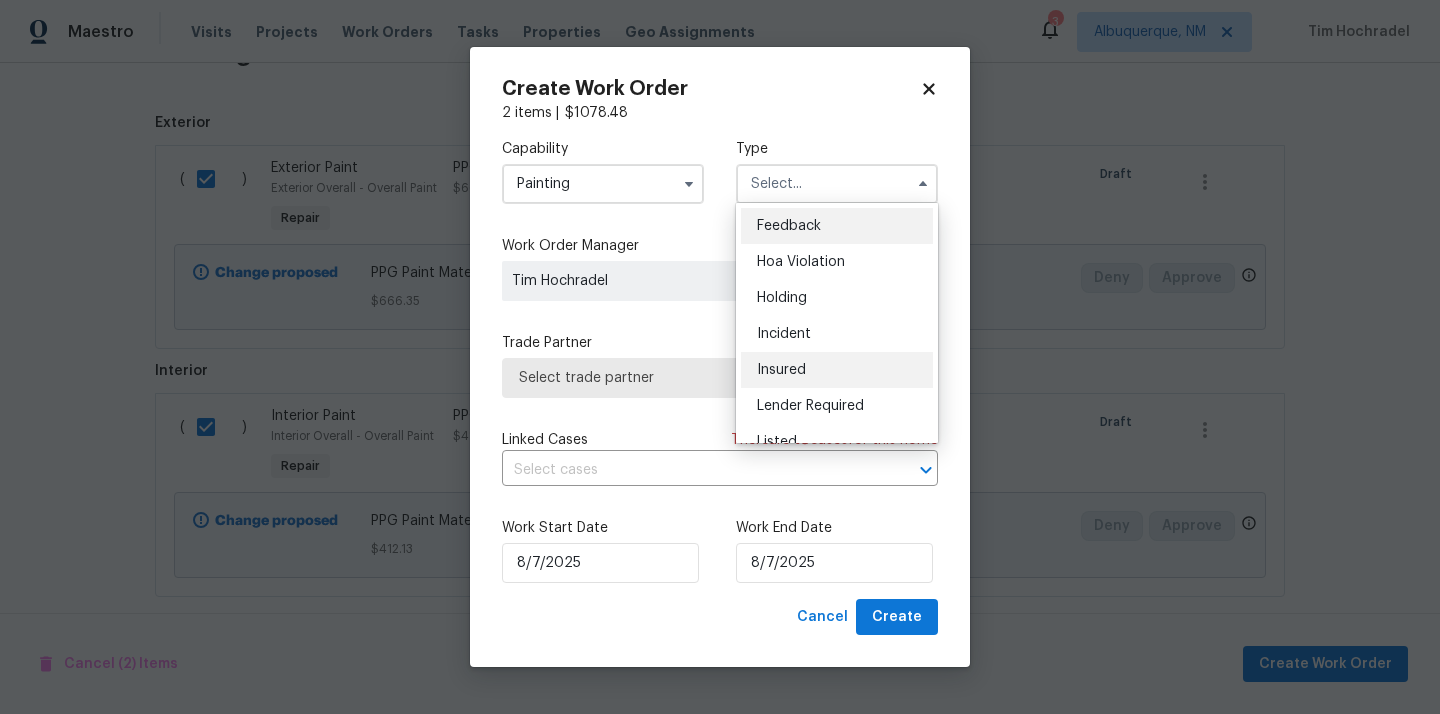 scroll, scrollTop: 454, scrollLeft: 0, axis: vertical 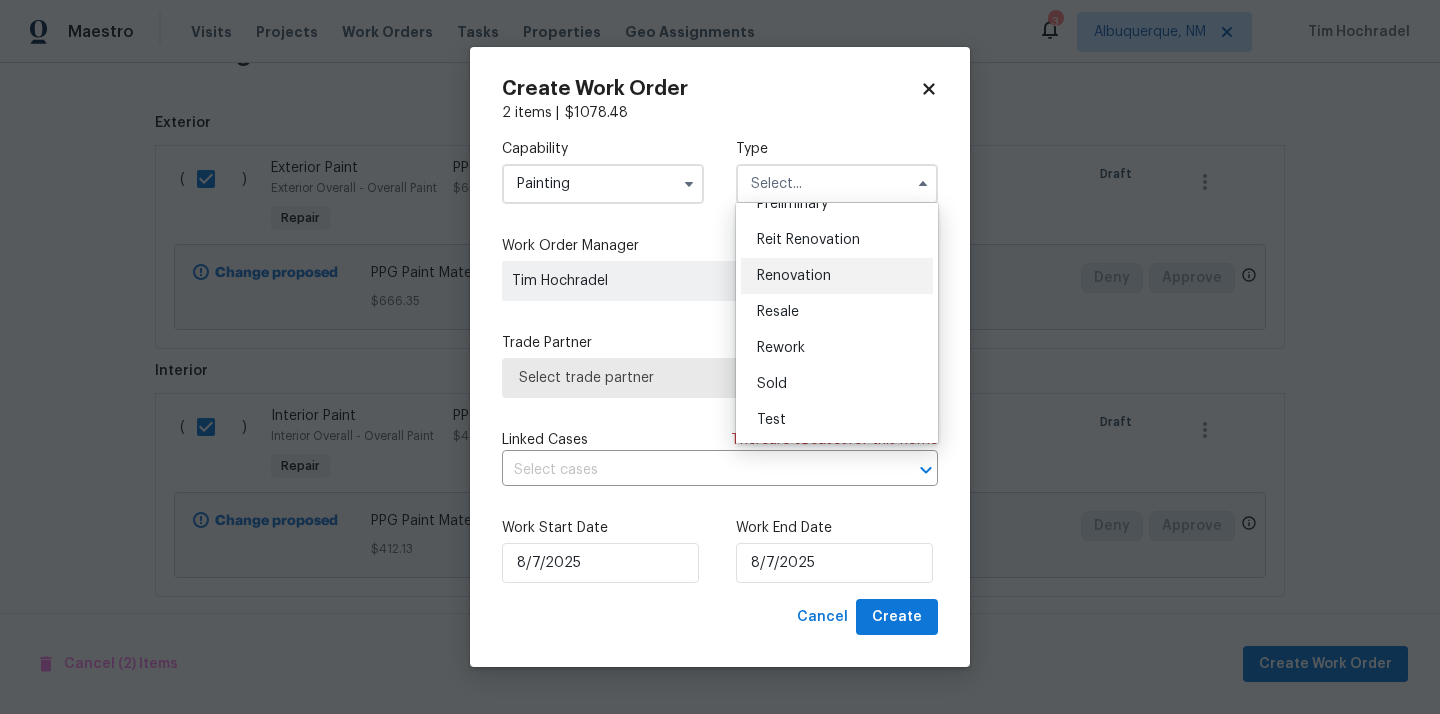 click on "Renovation" at bounding box center (837, 276) 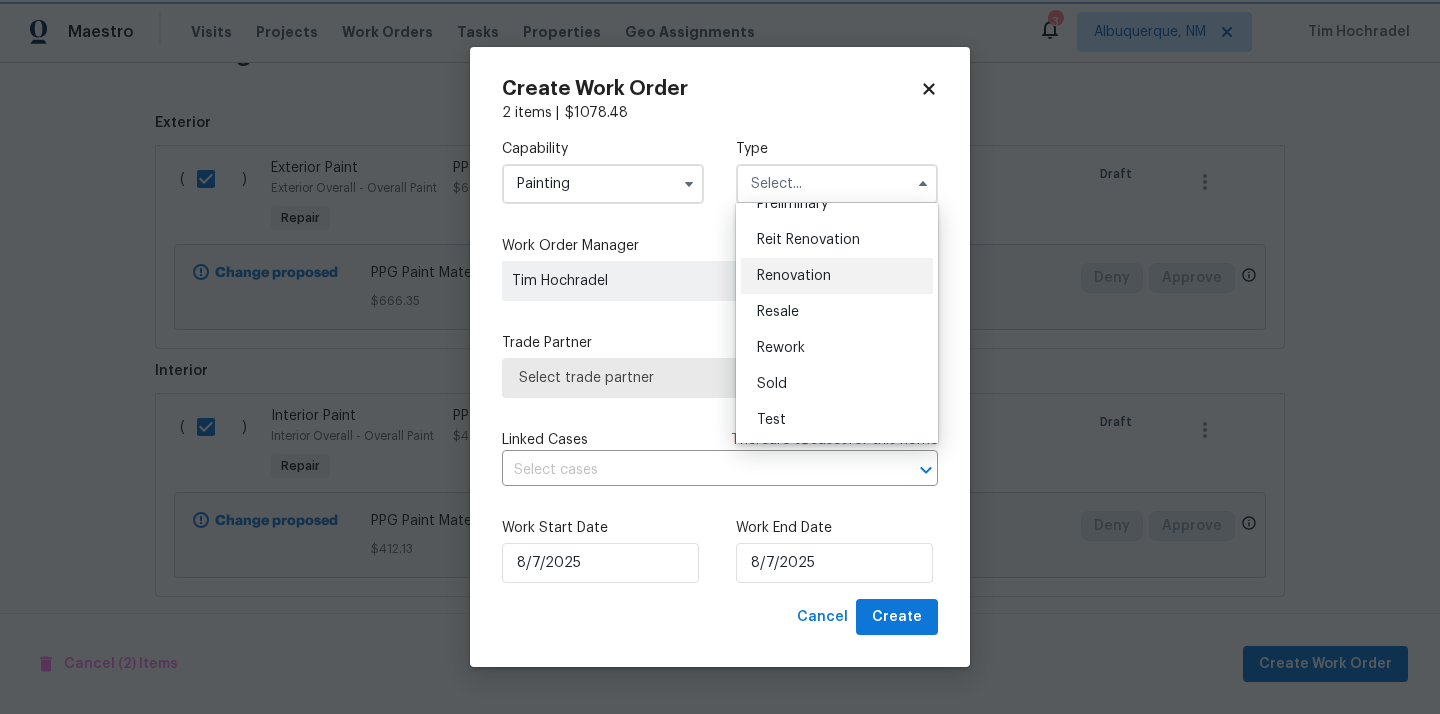 type on "Renovation" 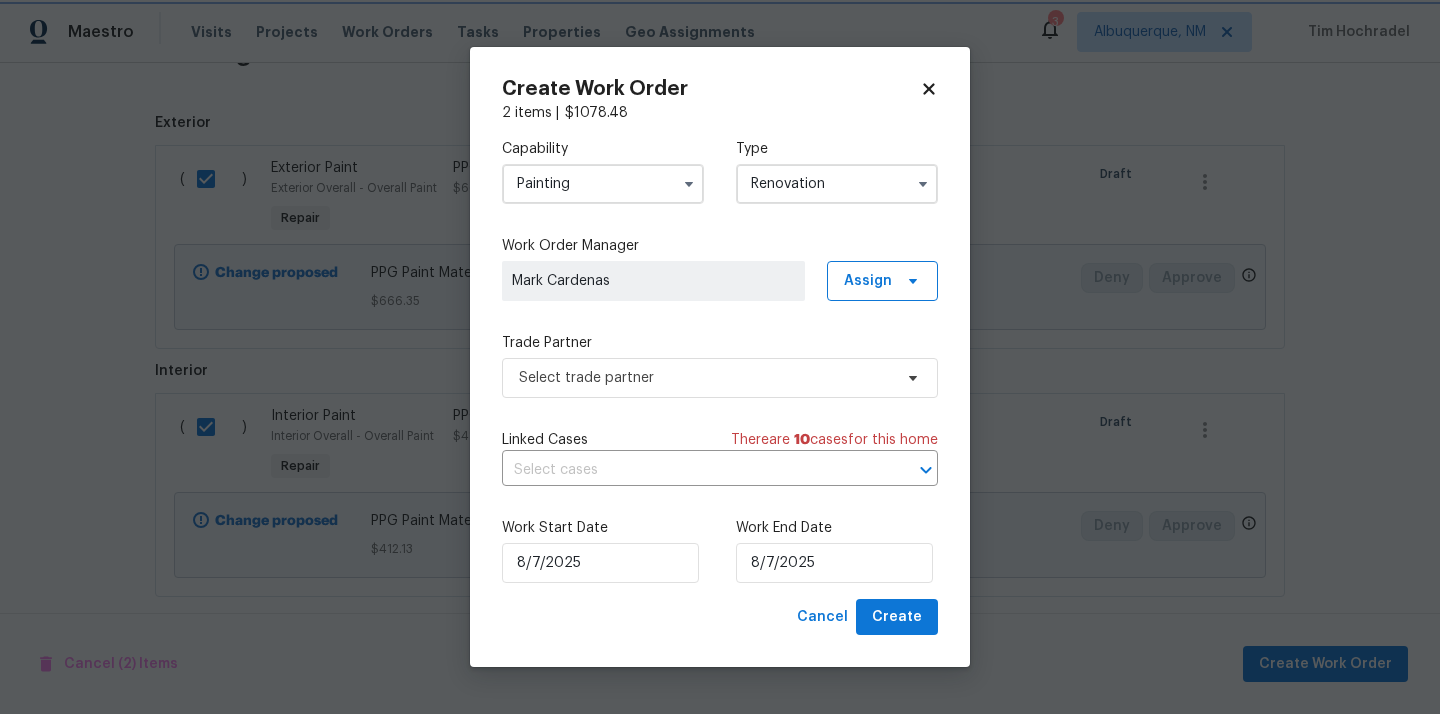 scroll, scrollTop: 0, scrollLeft: 0, axis: both 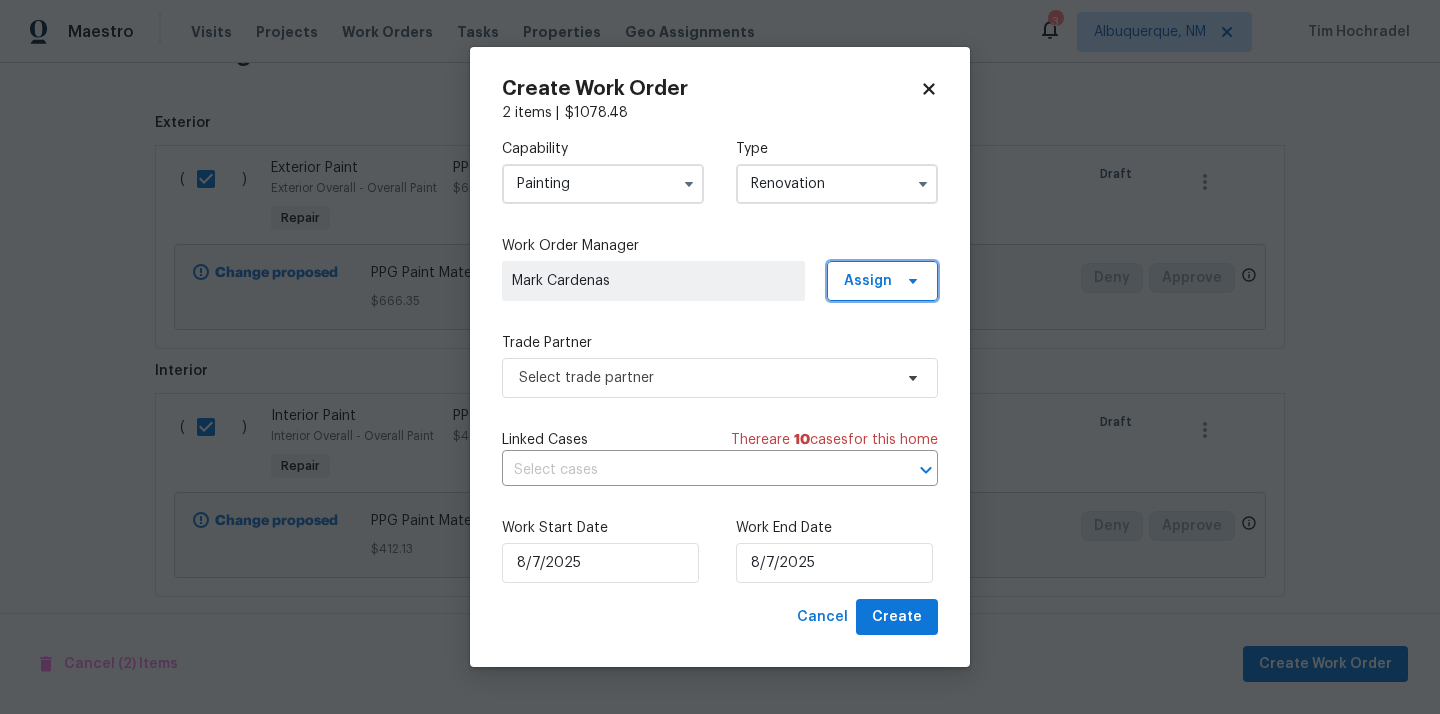click on "Assign" at bounding box center [868, 281] 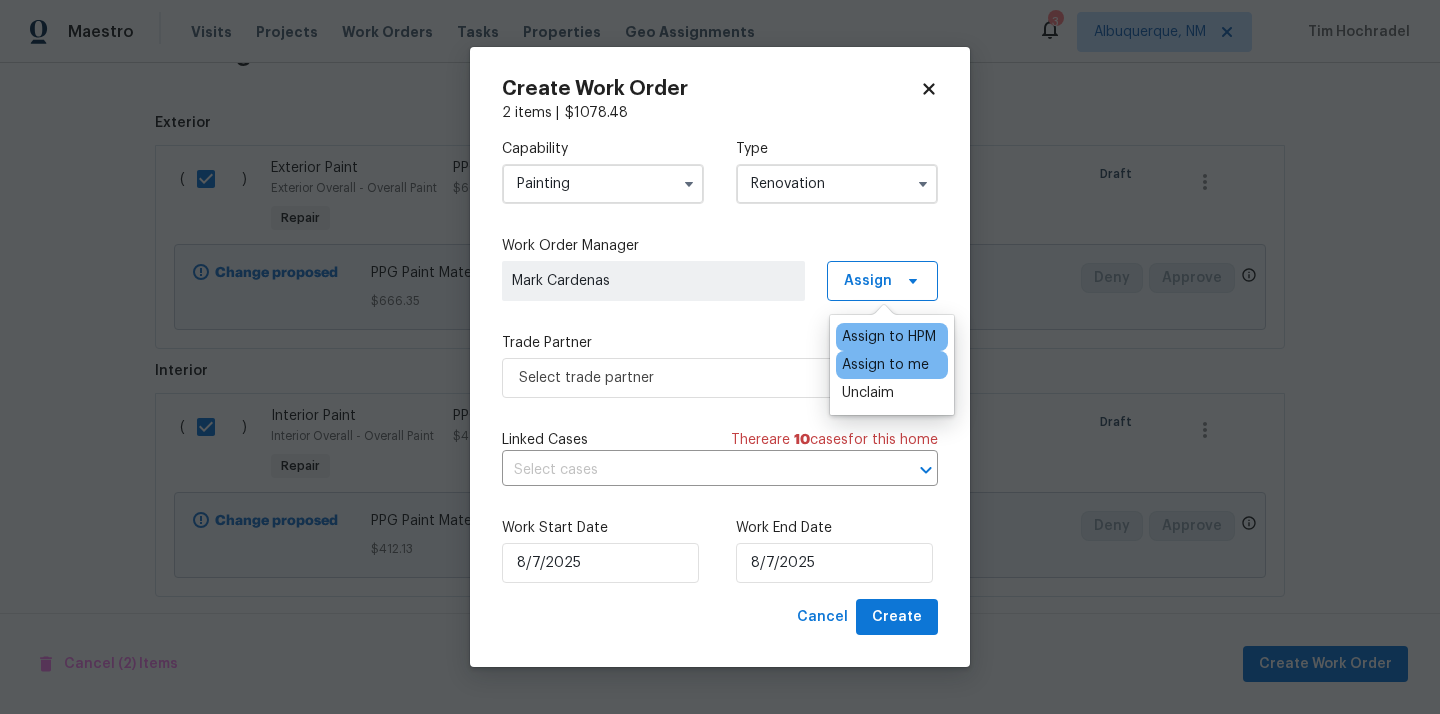 click on "Assign to me" at bounding box center [885, 365] 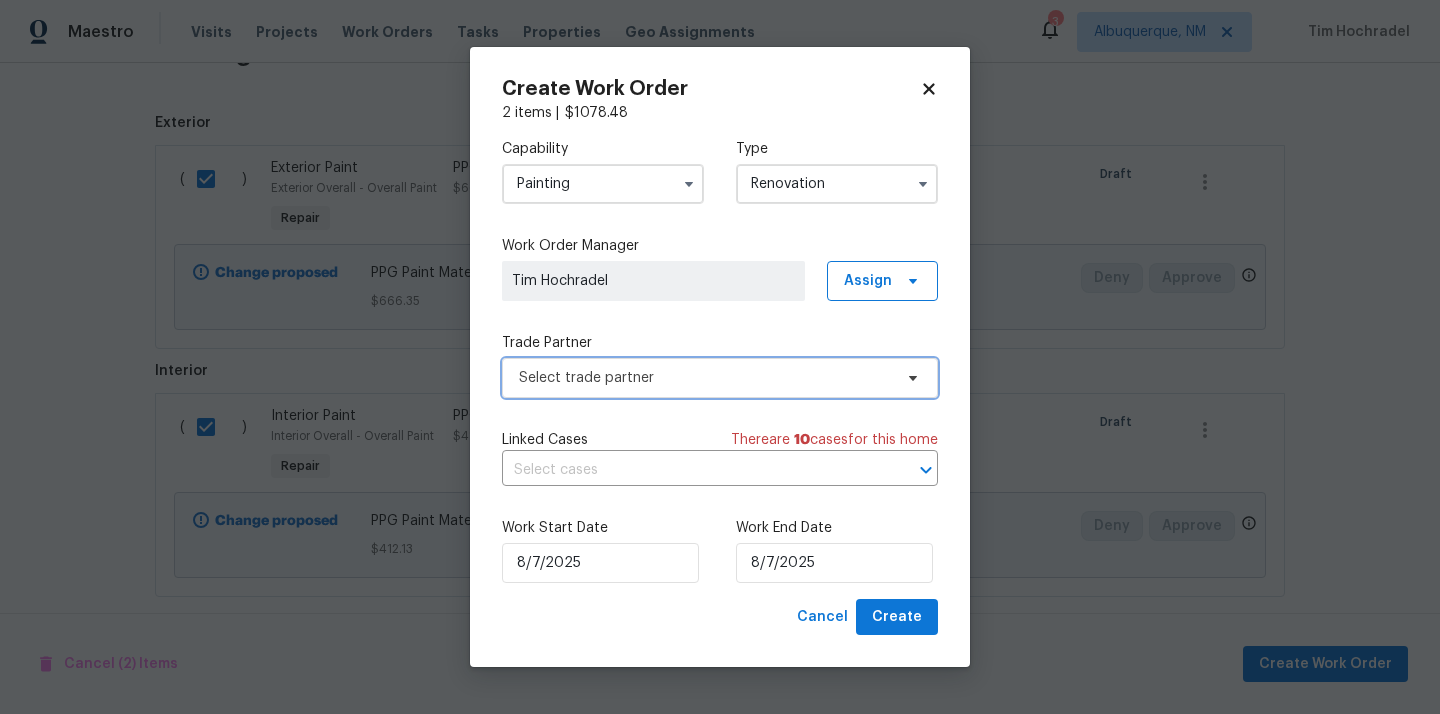 click on "Select trade partner" at bounding box center [720, 378] 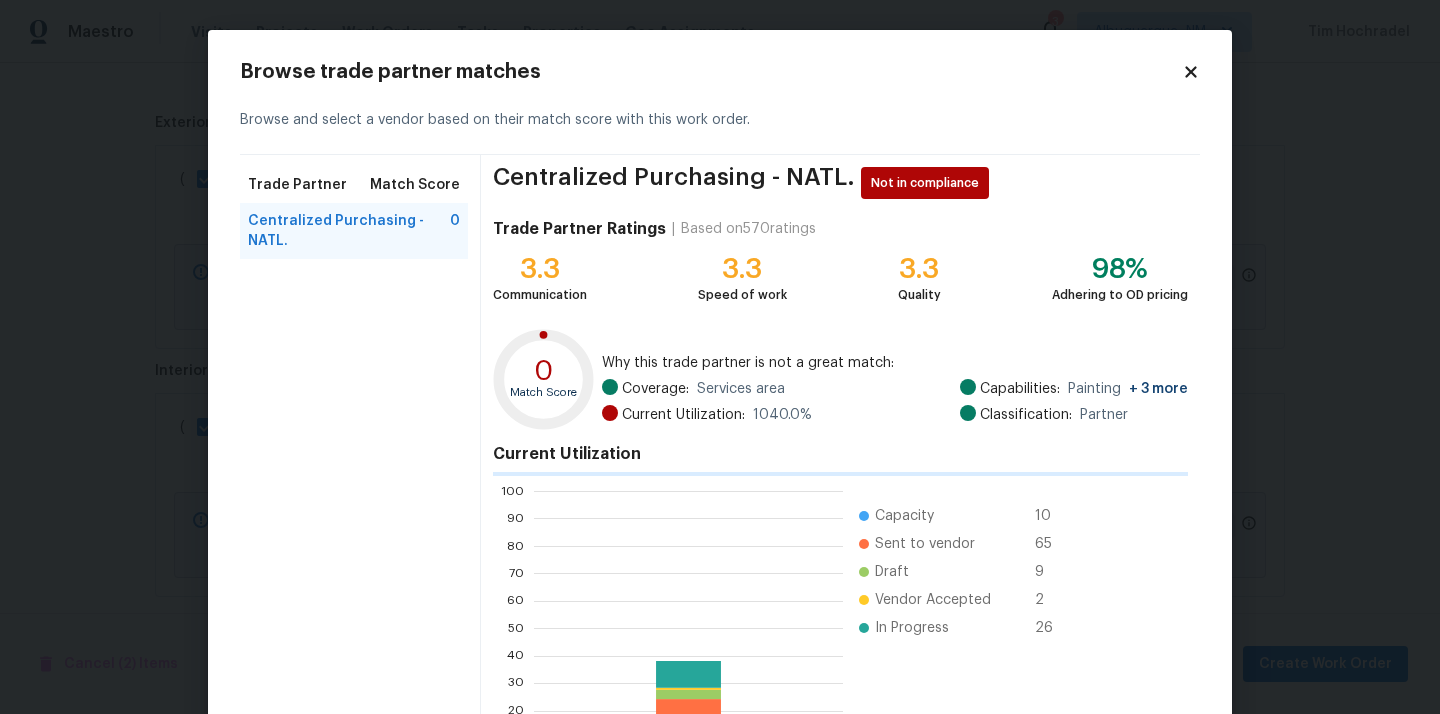 scroll, scrollTop: 2, scrollLeft: 2, axis: both 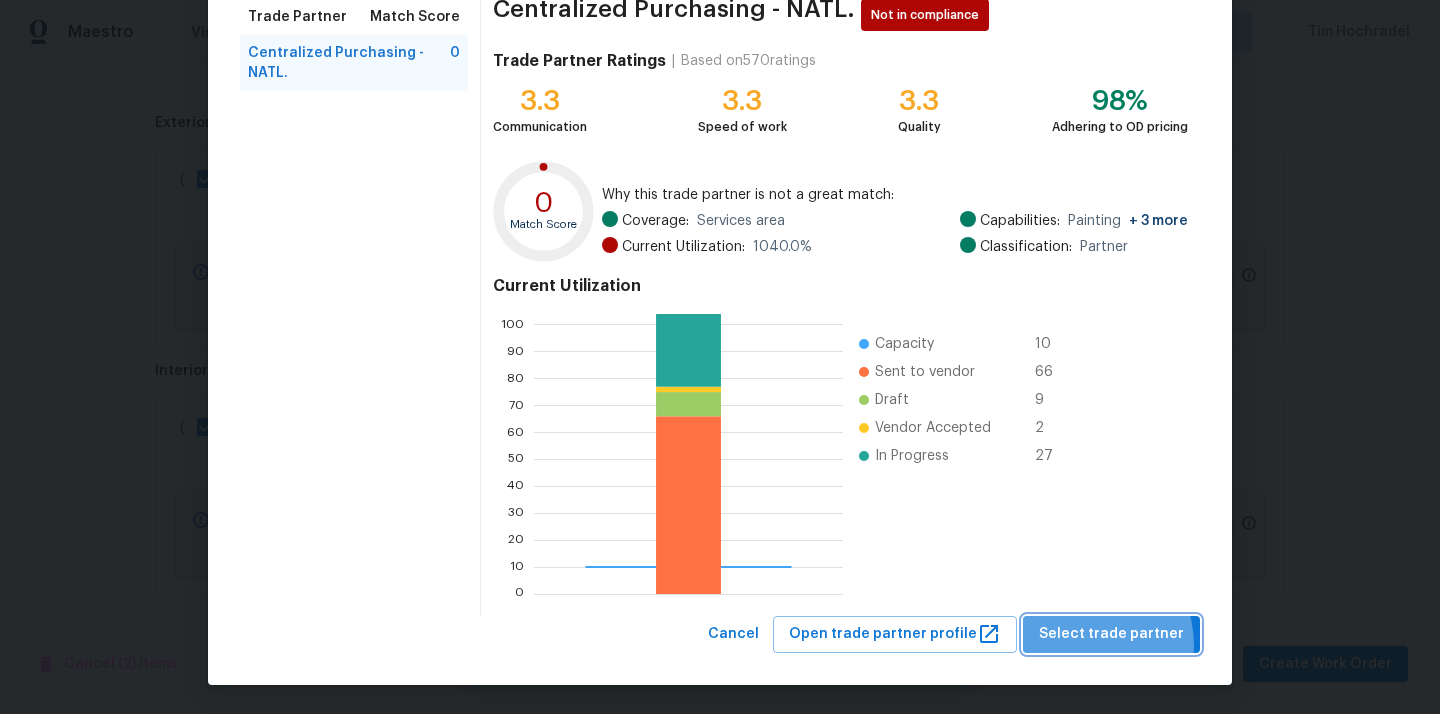 click on "Select trade partner" at bounding box center (1111, 634) 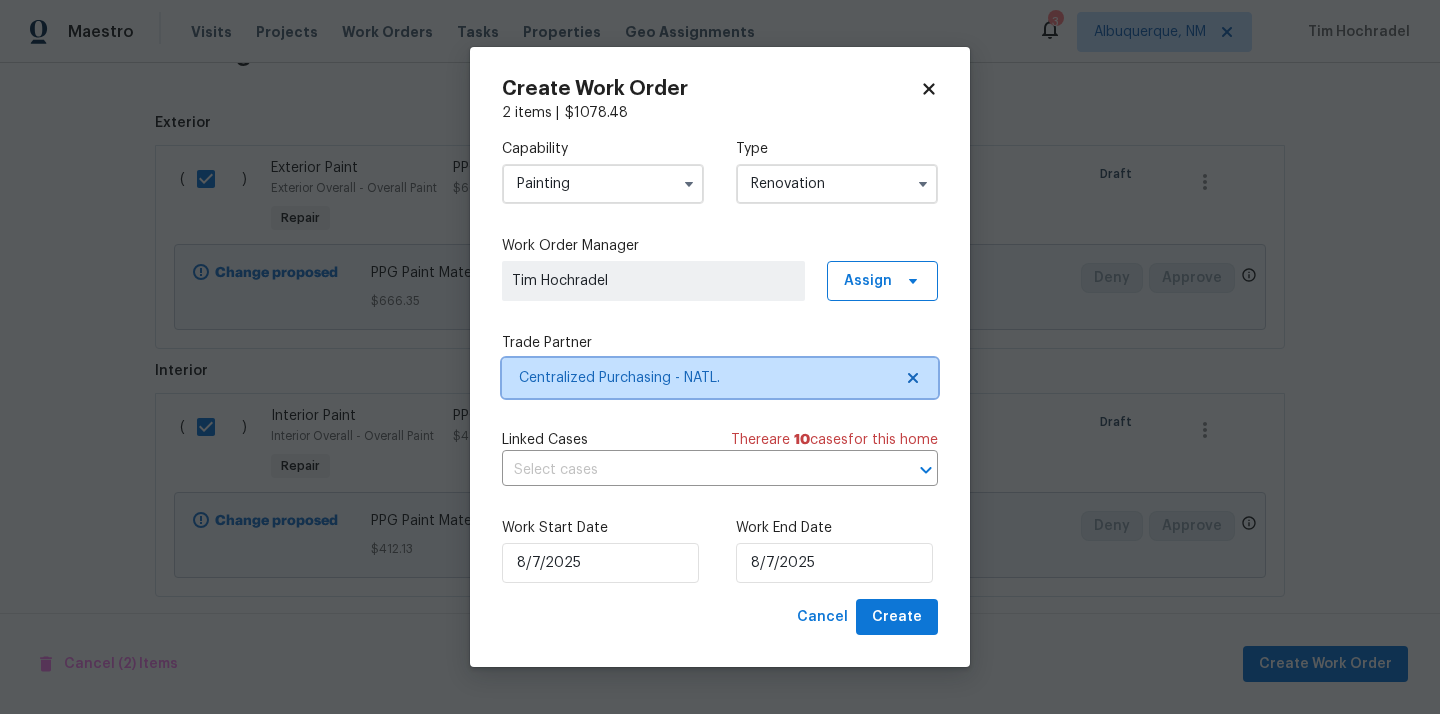 scroll, scrollTop: 0, scrollLeft: 0, axis: both 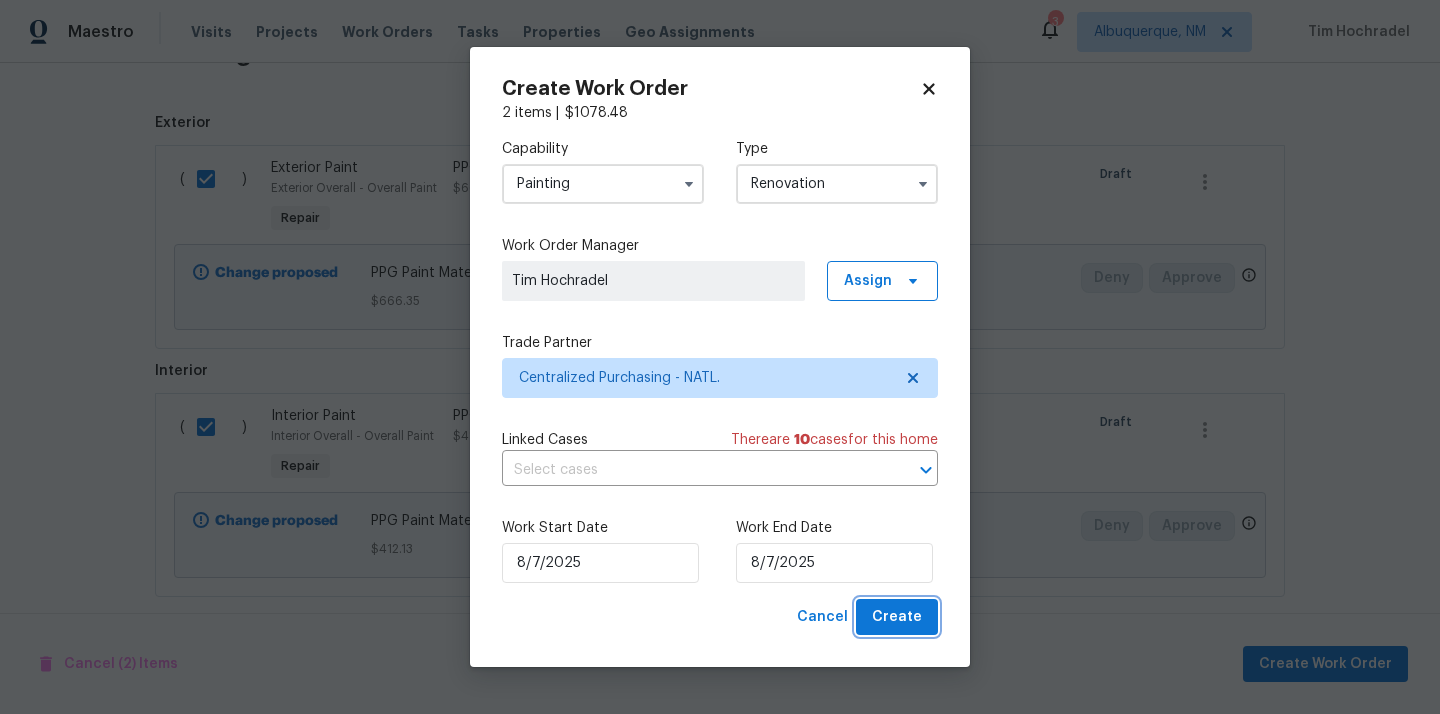 click on "Create" at bounding box center [897, 617] 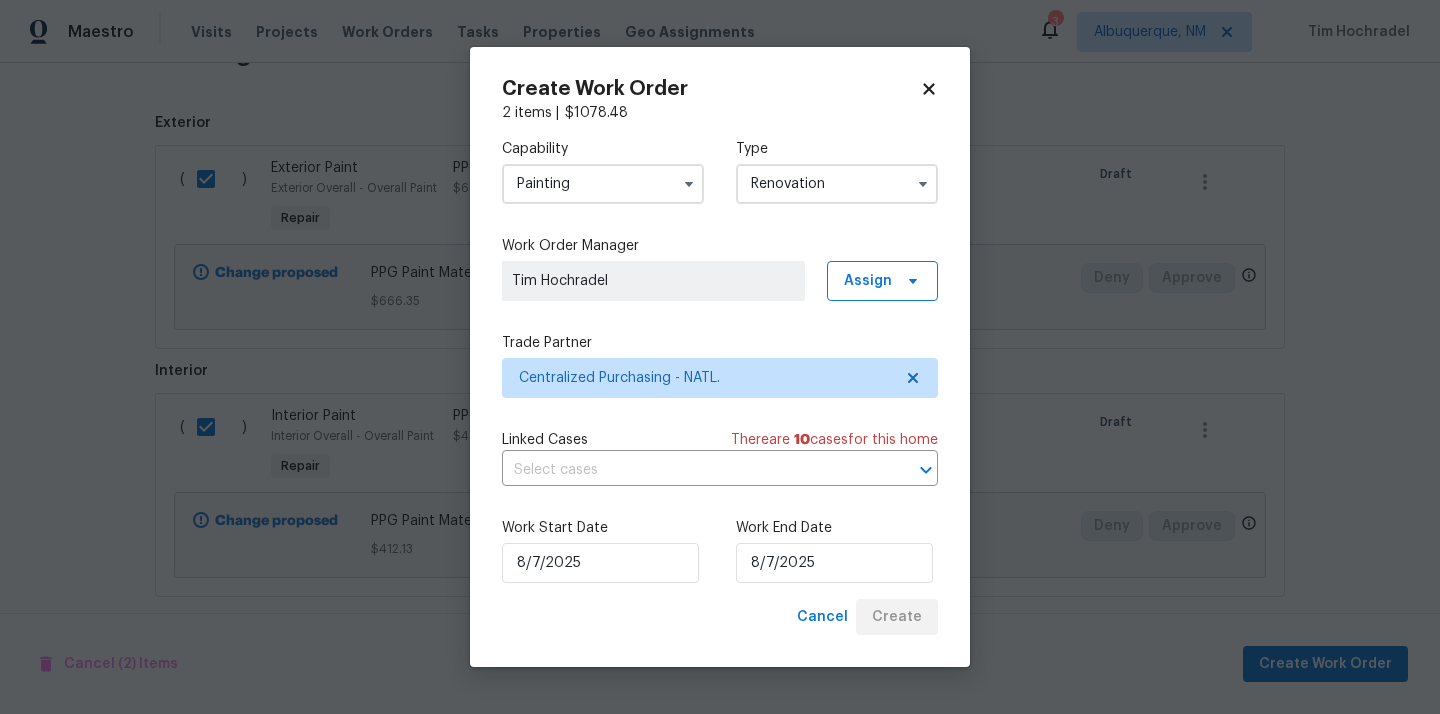 scroll, scrollTop: 410, scrollLeft: 0, axis: vertical 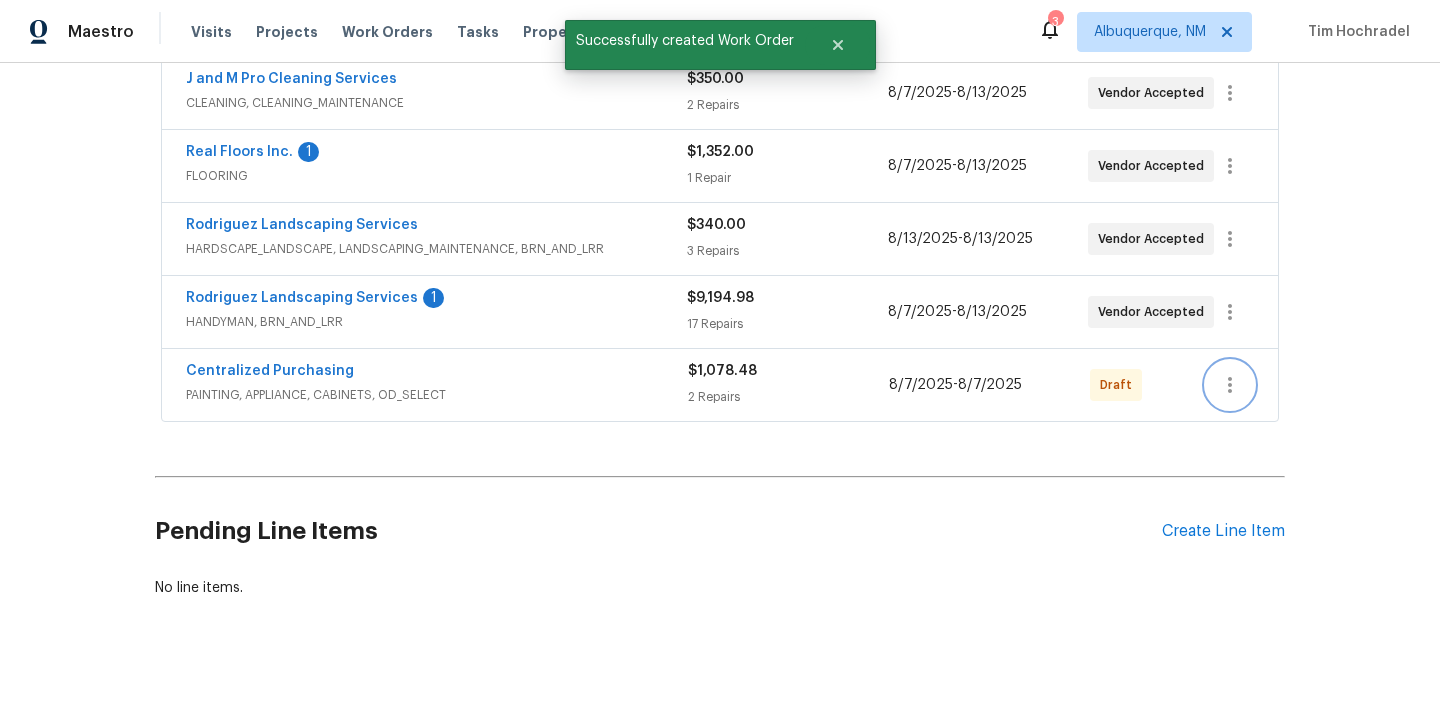 click 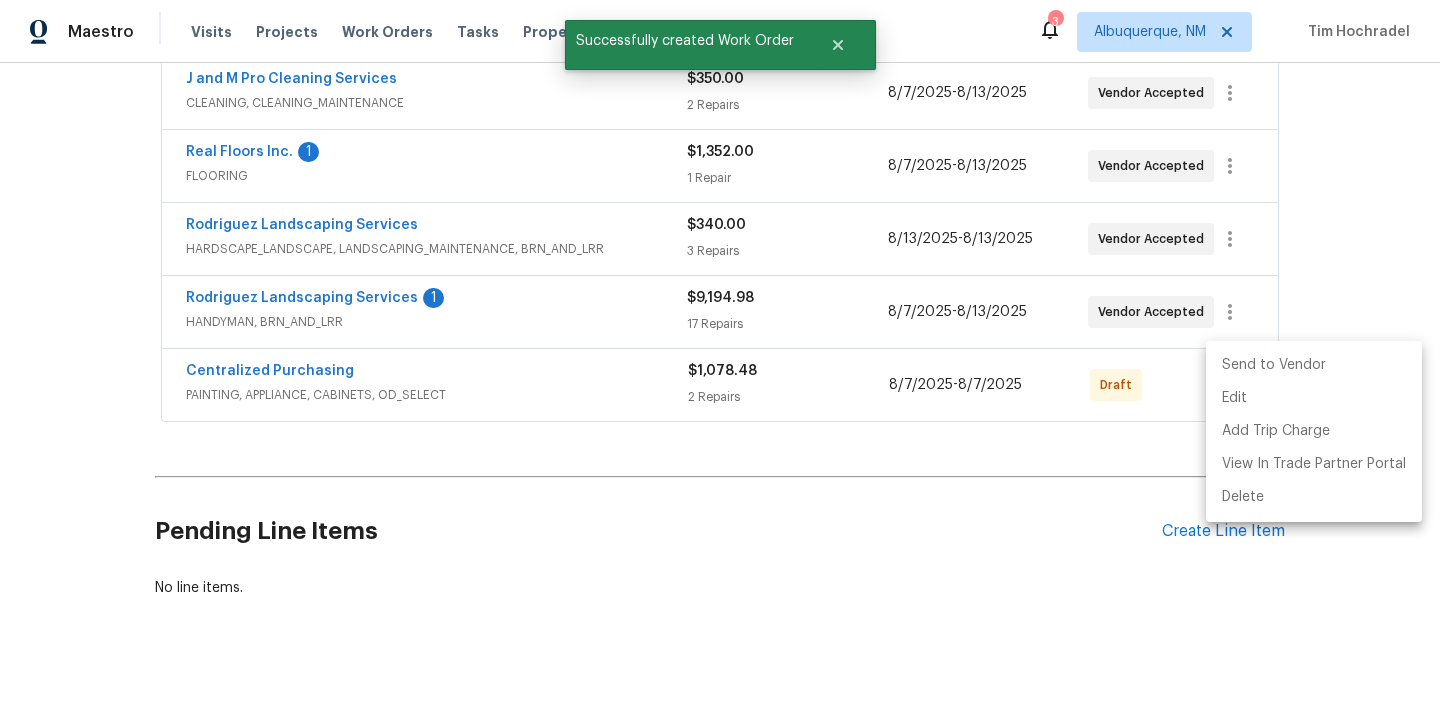 click on "Send to Vendor" at bounding box center [1314, 365] 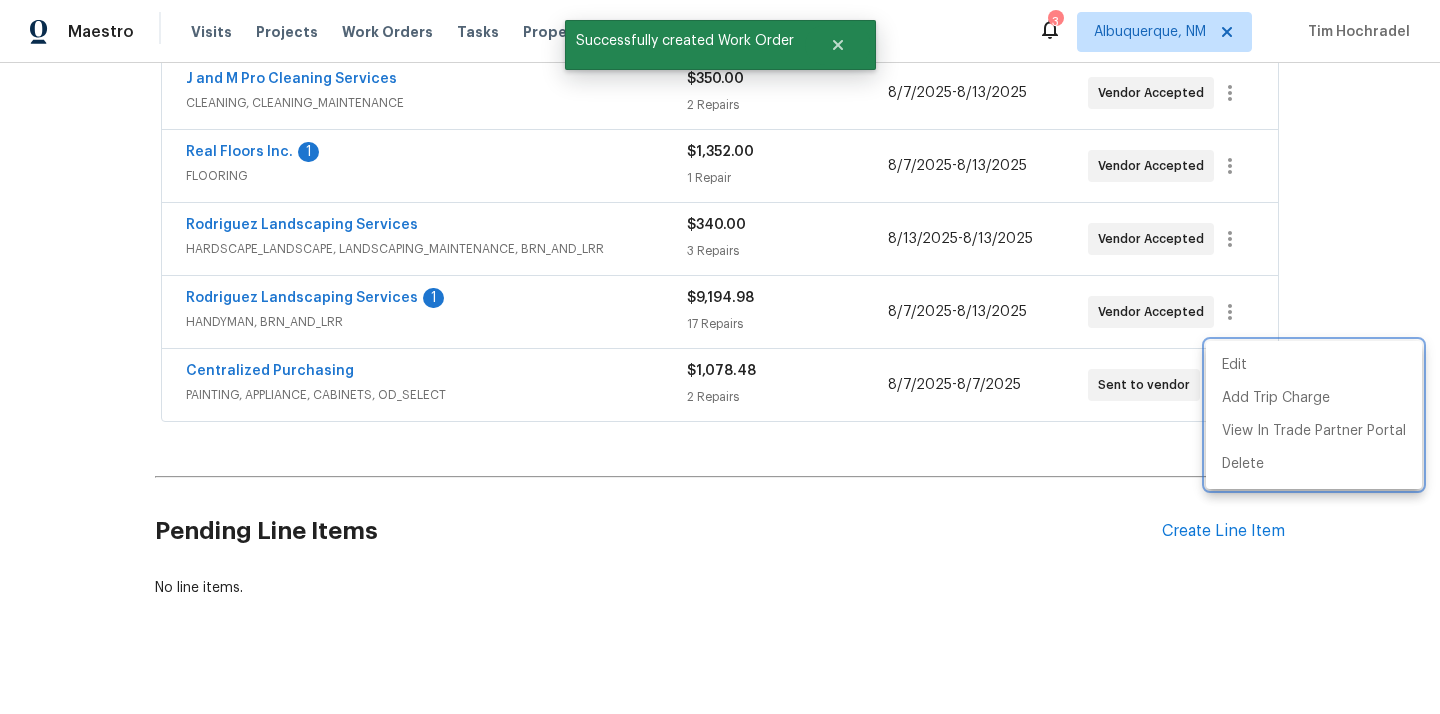 click at bounding box center [720, 357] 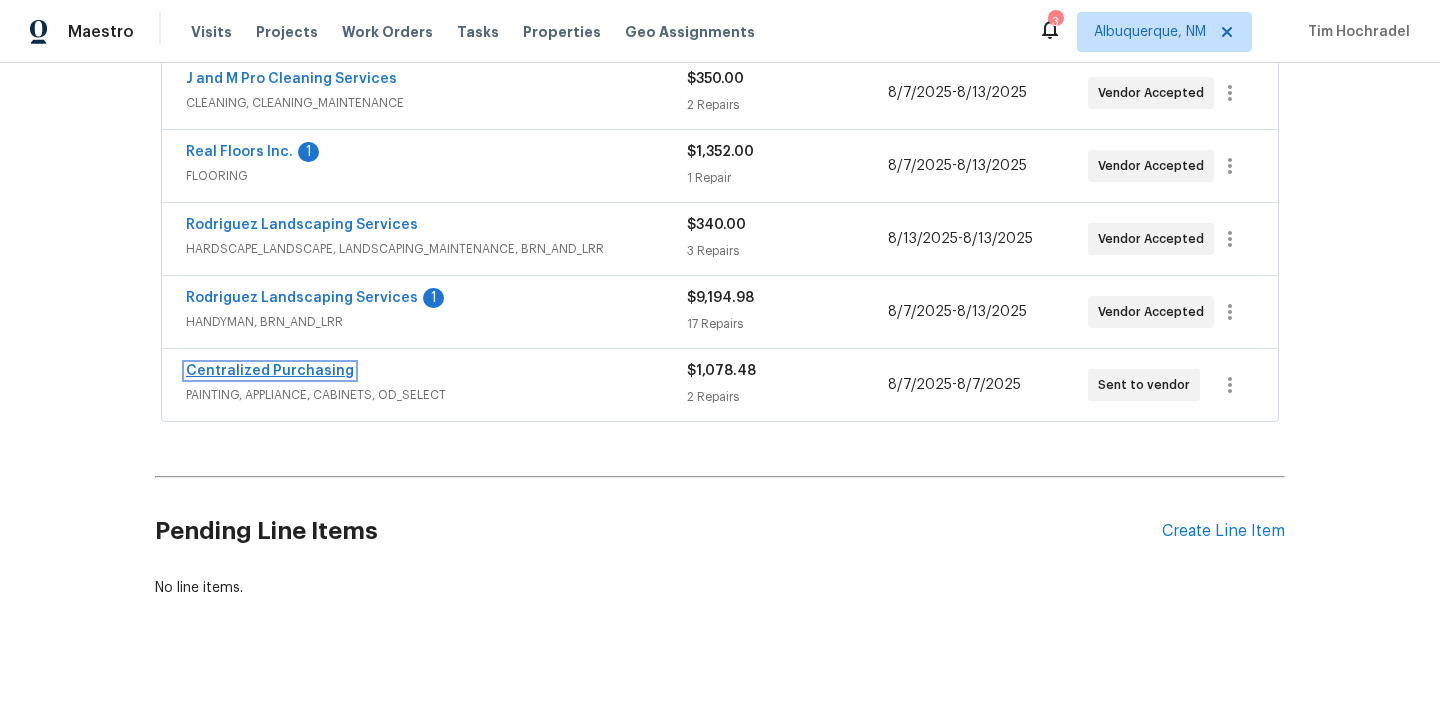 click on "Centralized Purchasing" at bounding box center (270, 371) 